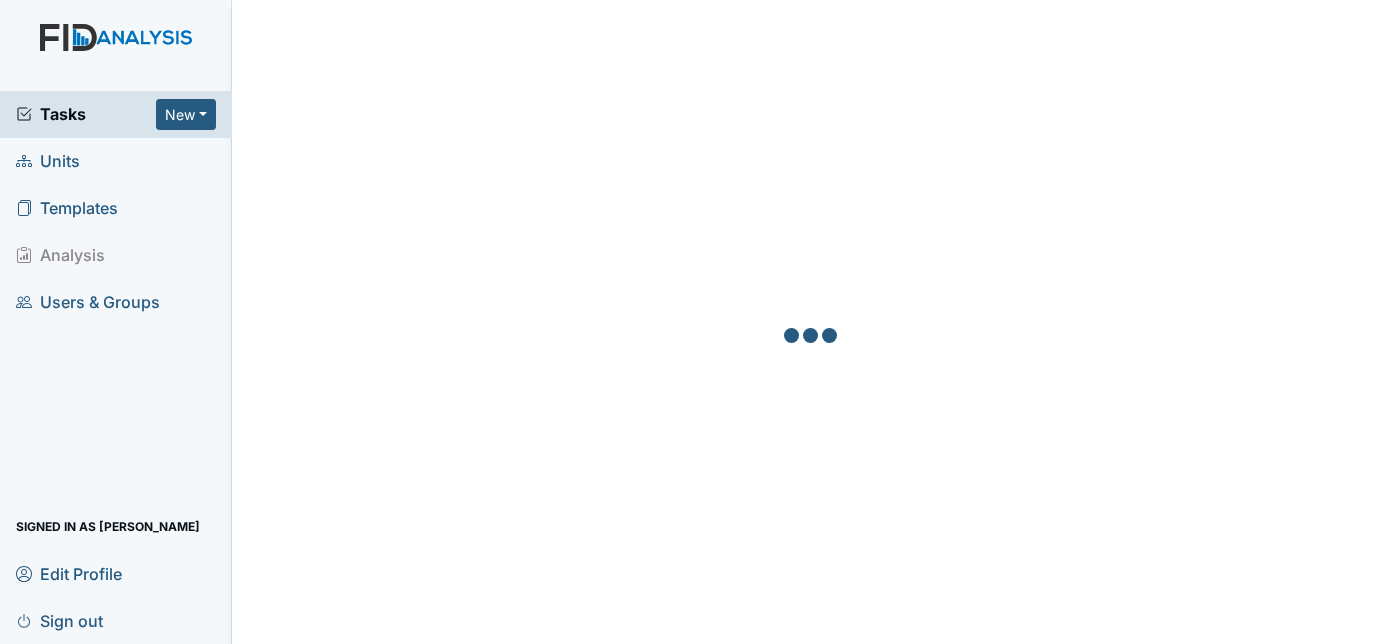 scroll, scrollTop: 0, scrollLeft: 0, axis: both 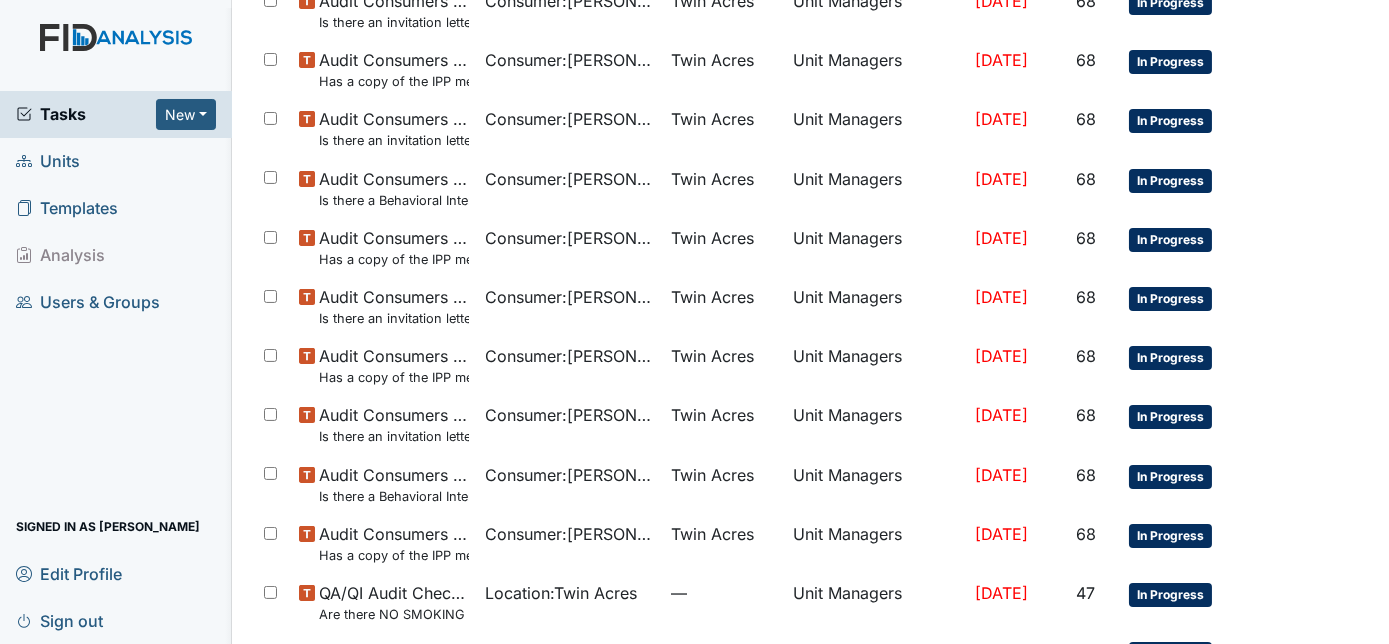 drag, startPoint x: 1384, startPoint y: 629, endPoint x: 61, endPoint y: 154, distance: 1405.6863 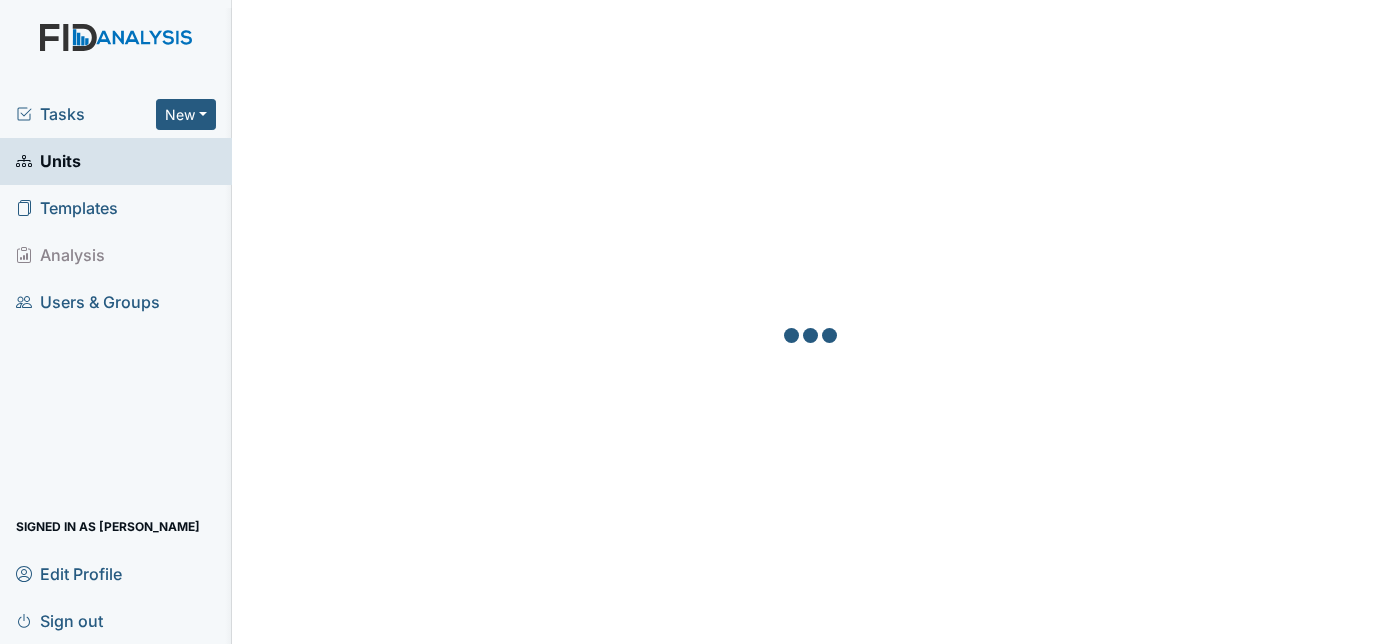 scroll, scrollTop: 0, scrollLeft: 0, axis: both 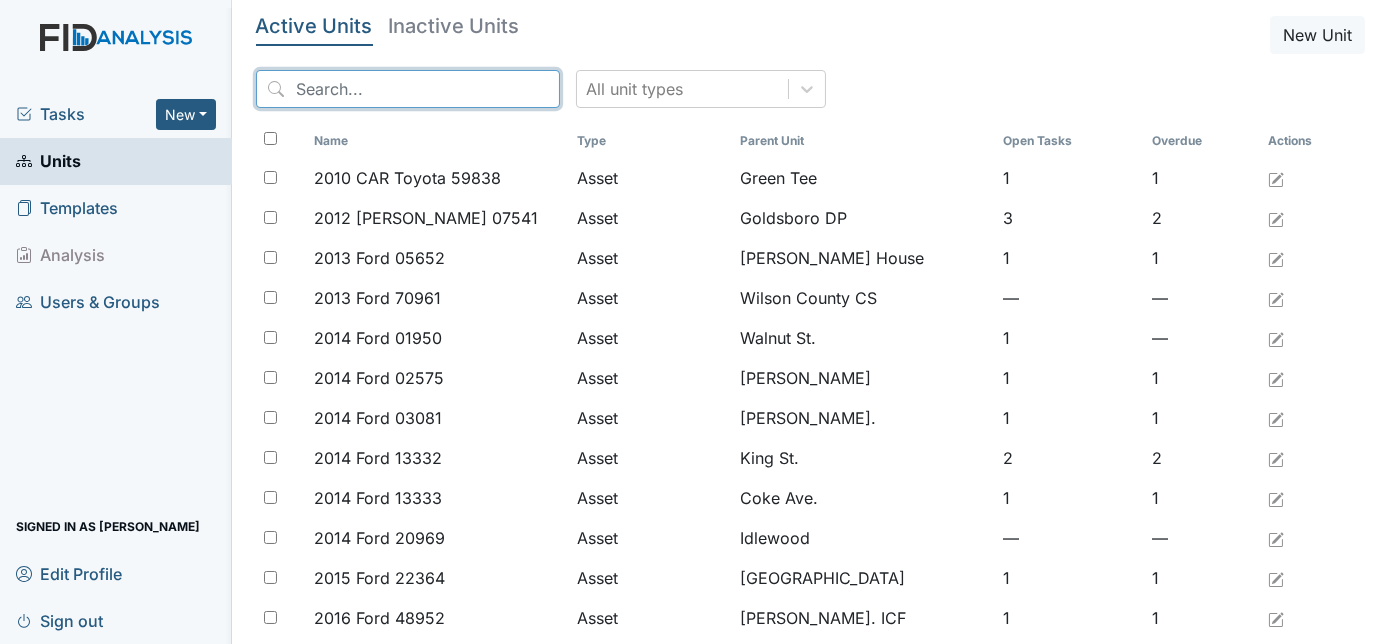 click at bounding box center (408, 89) 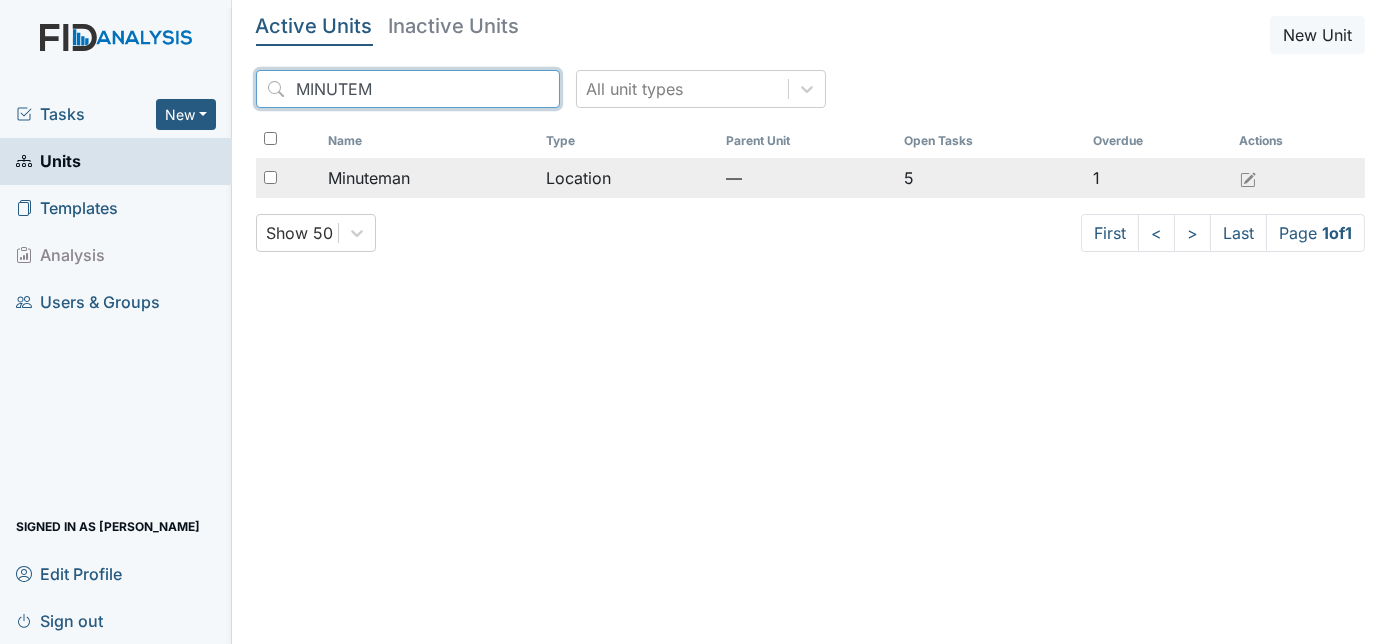 type on "MINUTEM" 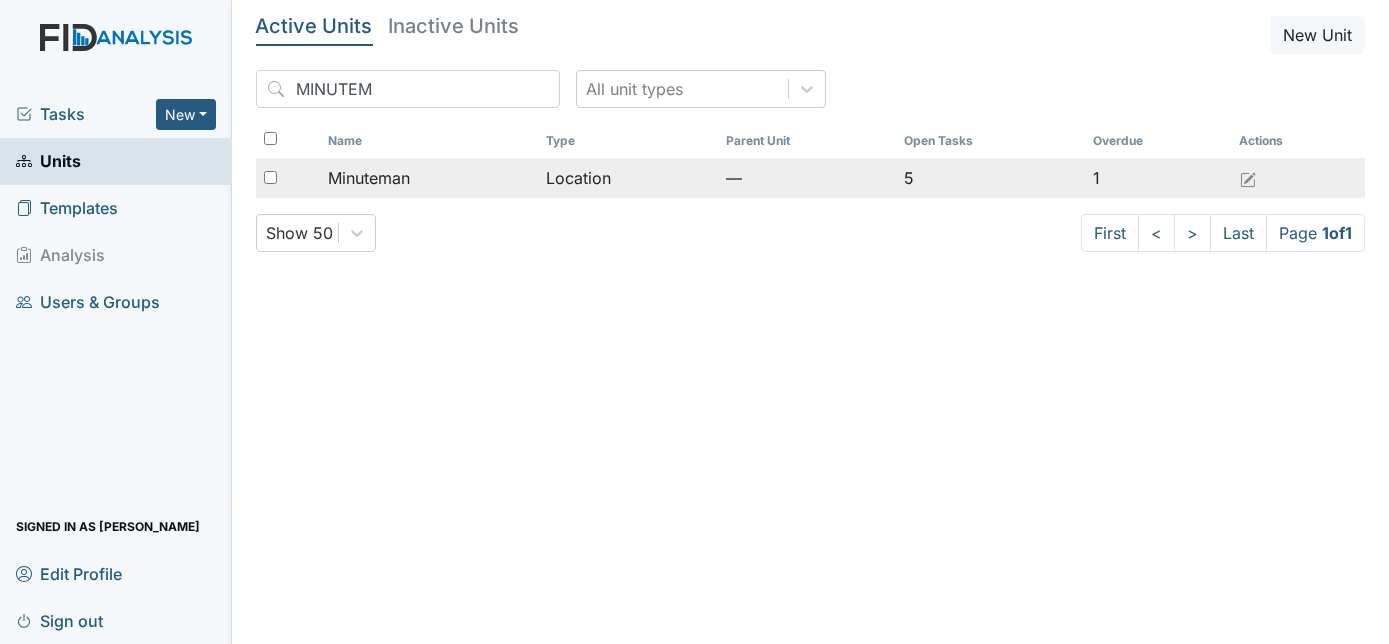 click on "Minuteman" at bounding box center [369, 178] 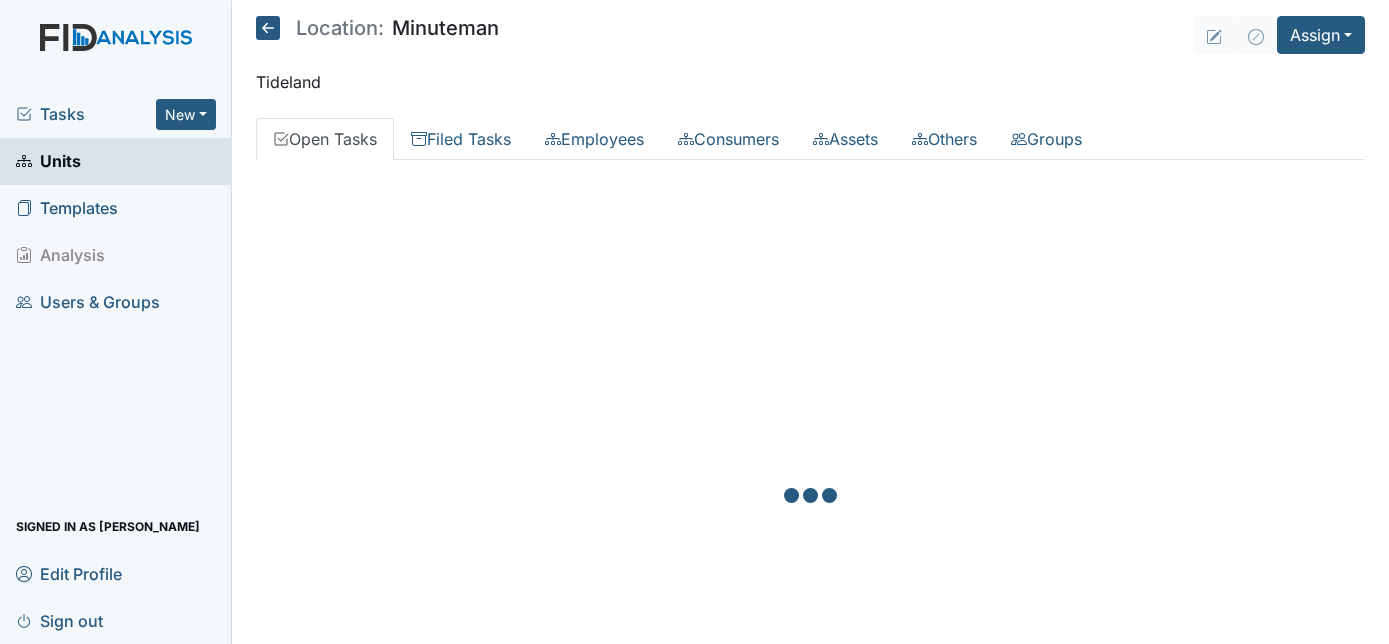 scroll, scrollTop: 0, scrollLeft: 0, axis: both 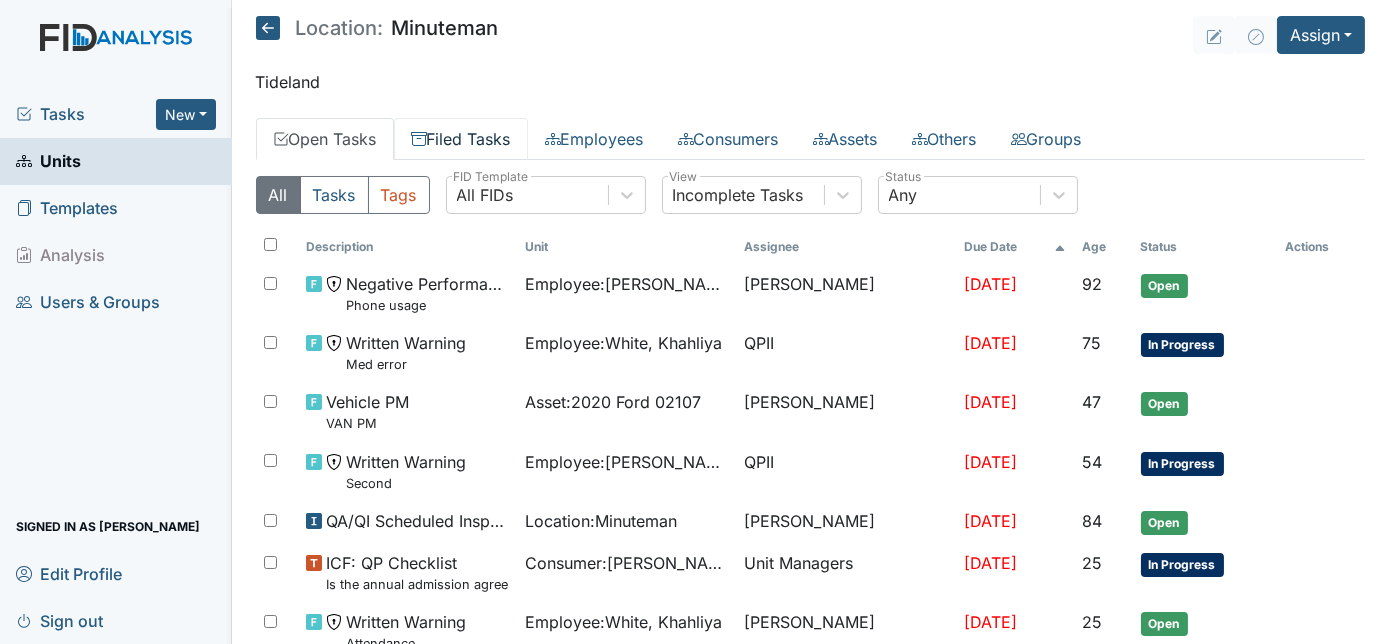 click on "Filed Tasks" at bounding box center (461, 139) 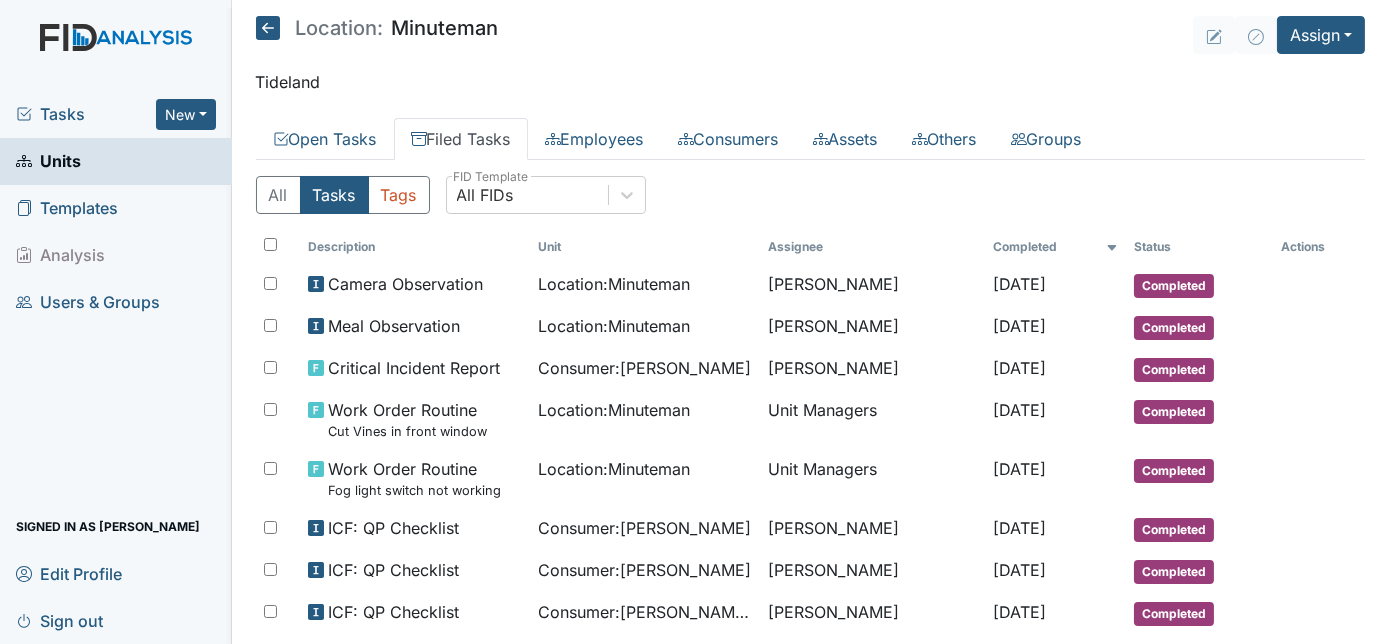 click on "Location:
Minuteman
Assign
Assign Form
Assign Inspection
Assign Document
Assign Bundle
Tideland
Open Tasks
Filed Tasks
Employees
Consumers
Assets
Others
Groups
All   Tasks   Tags   All FIDs FID Template Incomplete Tasks View Any Status Description Unit Assignee Due Date Age Status Actions Negative Performance Review Phone usage Employee :  Evans, Tomekia Charnita McCall Apr 22, 2025 92 Open Written Warning  Med error Employee :  White, Khahliya QPII May 8, 2025 75 In Progress Vehicle PM VAN PM Asset :  2020	Ford	02107 George Walton May 27, 2025 47 Open Written Warning  Second  Employee :  Cooper, Geneva QPII May 29, 2025 54 In Progress QA/QI Scheduled Inspection Location :  Minuteman Susan Ayers May 31, 2025 84 Open ICF: QP Checklist Consumer :  Branch, Keyosha Unit Managers 3" at bounding box center [811, 322] 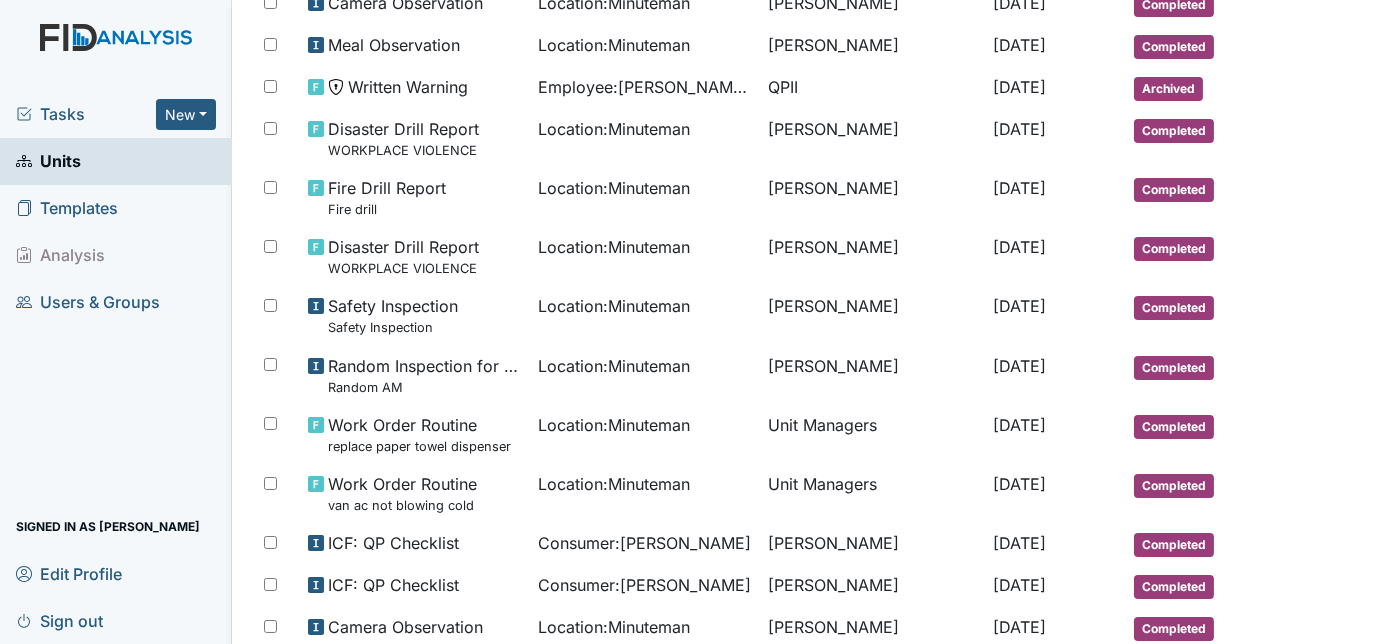 scroll, scrollTop: 981, scrollLeft: 0, axis: vertical 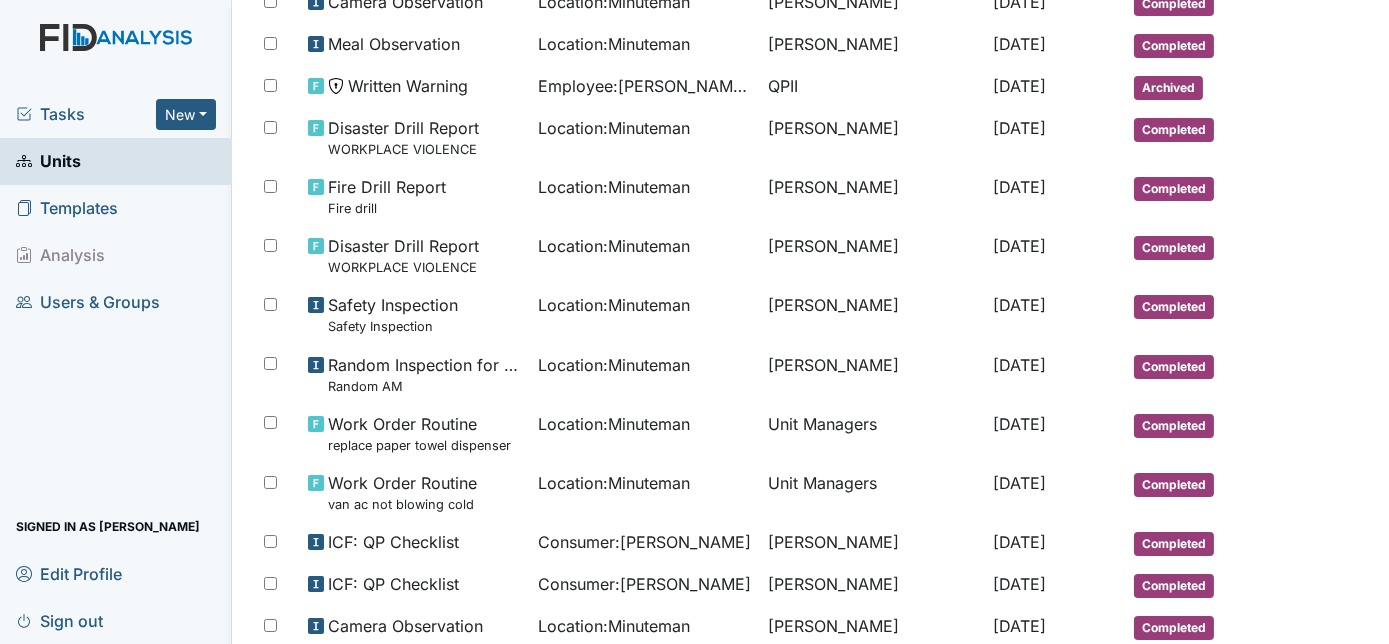 click on "Tasks" at bounding box center (86, 114) 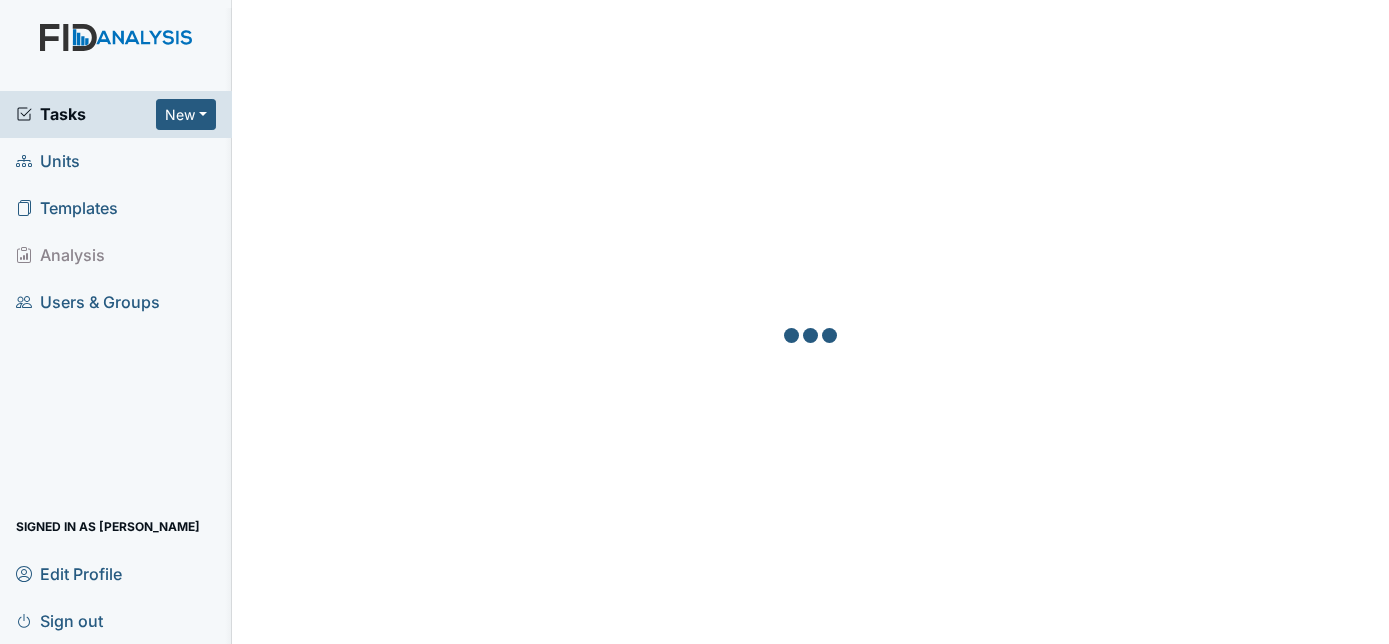 scroll, scrollTop: 0, scrollLeft: 0, axis: both 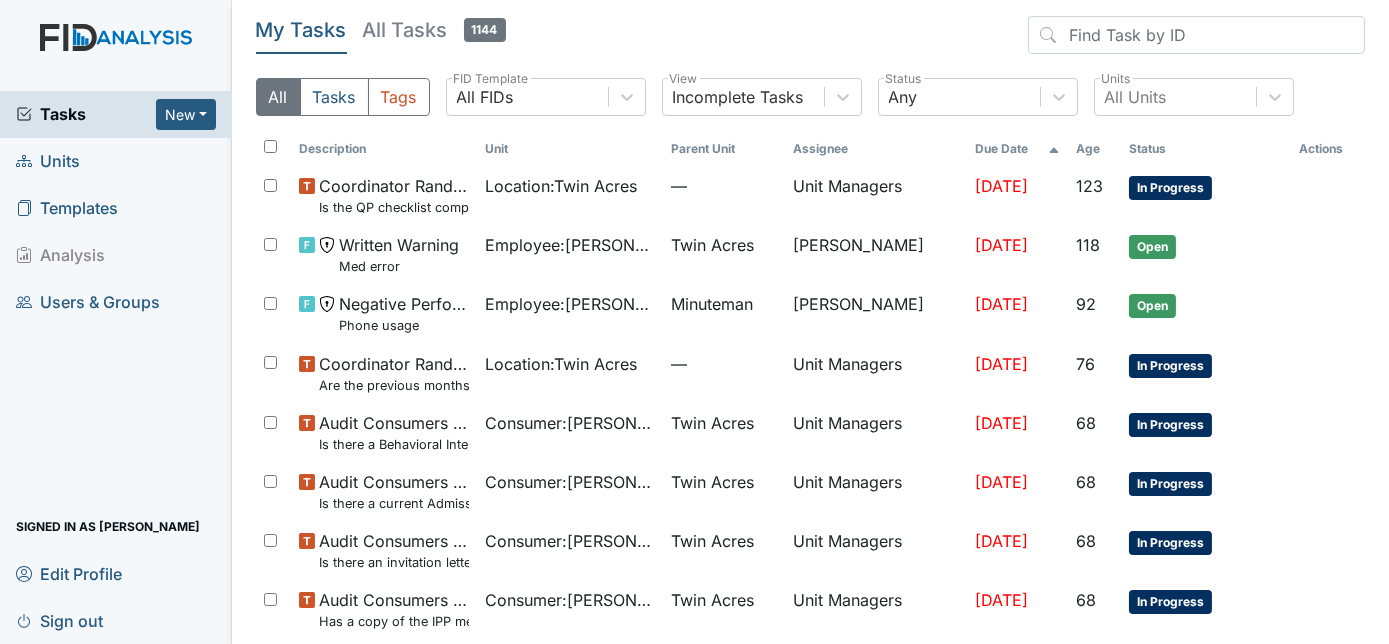 click on "Units" at bounding box center [48, 161] 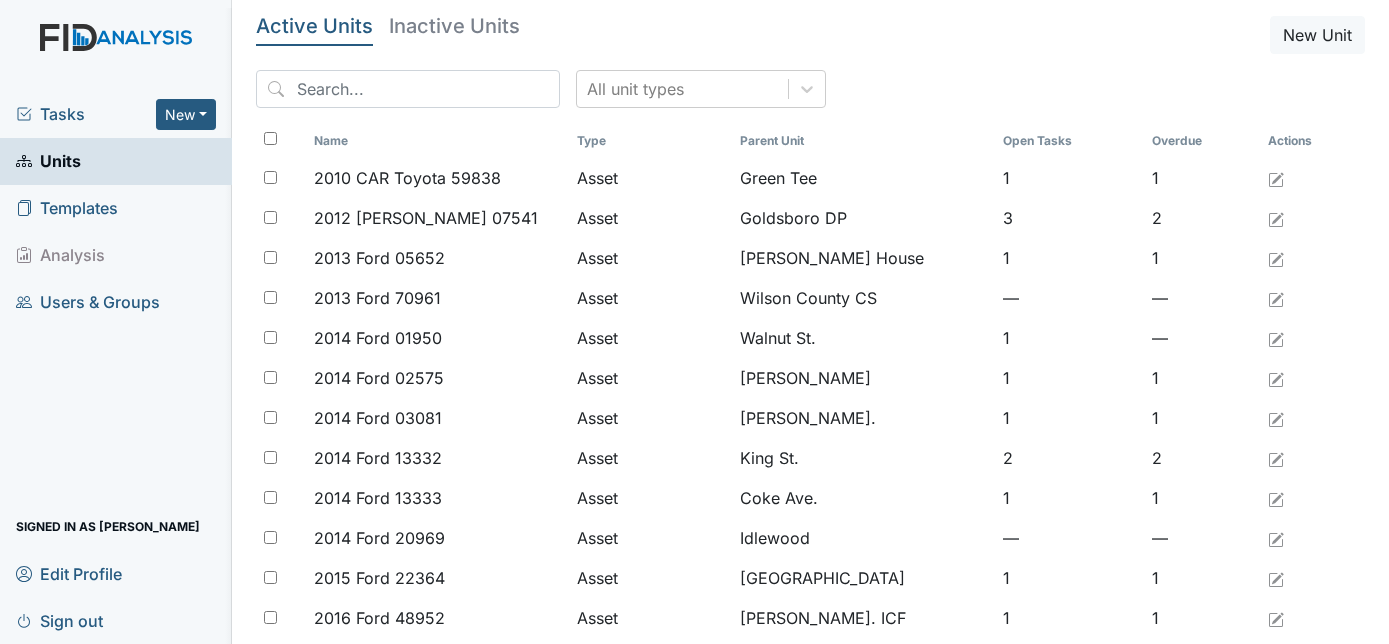 scroll, scrollTop: 0, scrollLeft: 0, axis: both 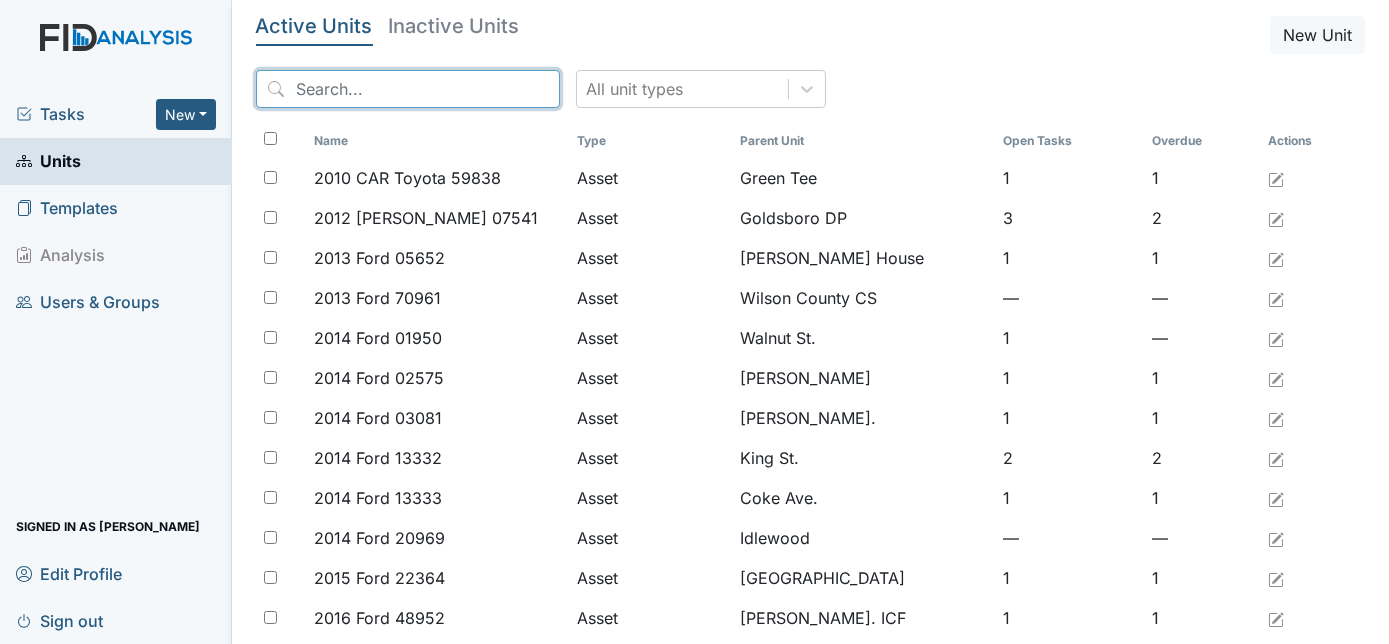 click at bounding box center (408, 89) 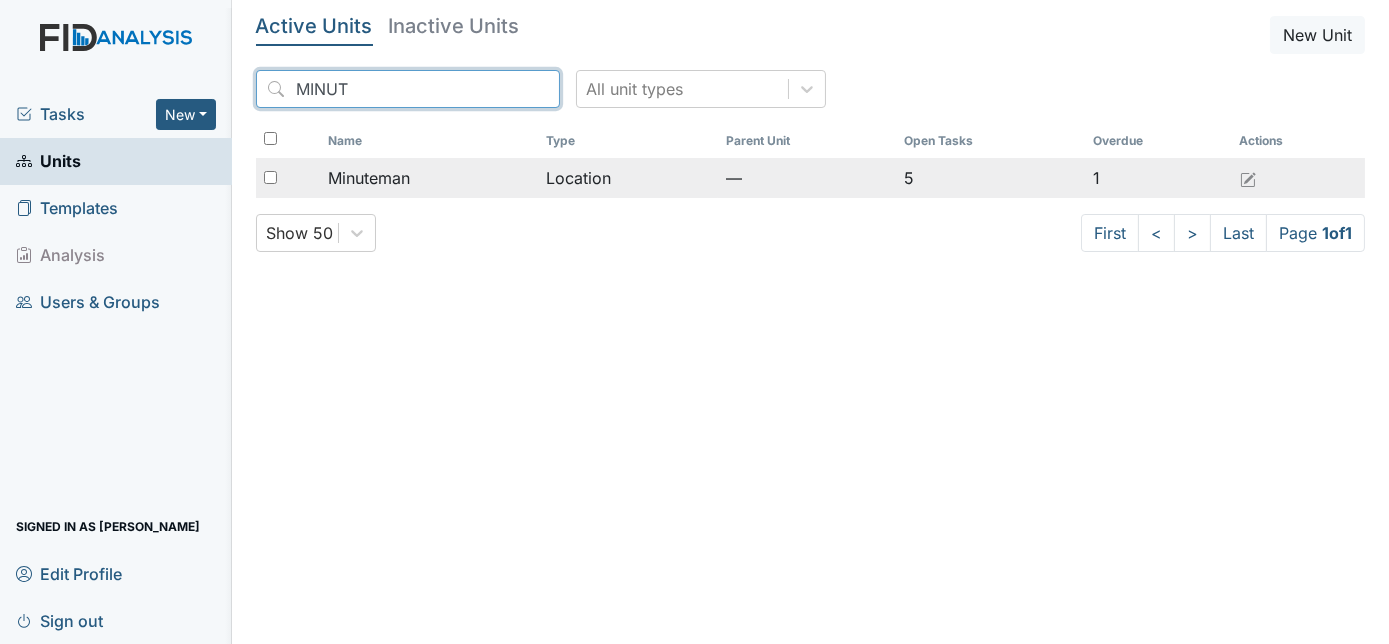 type on "MINUT" 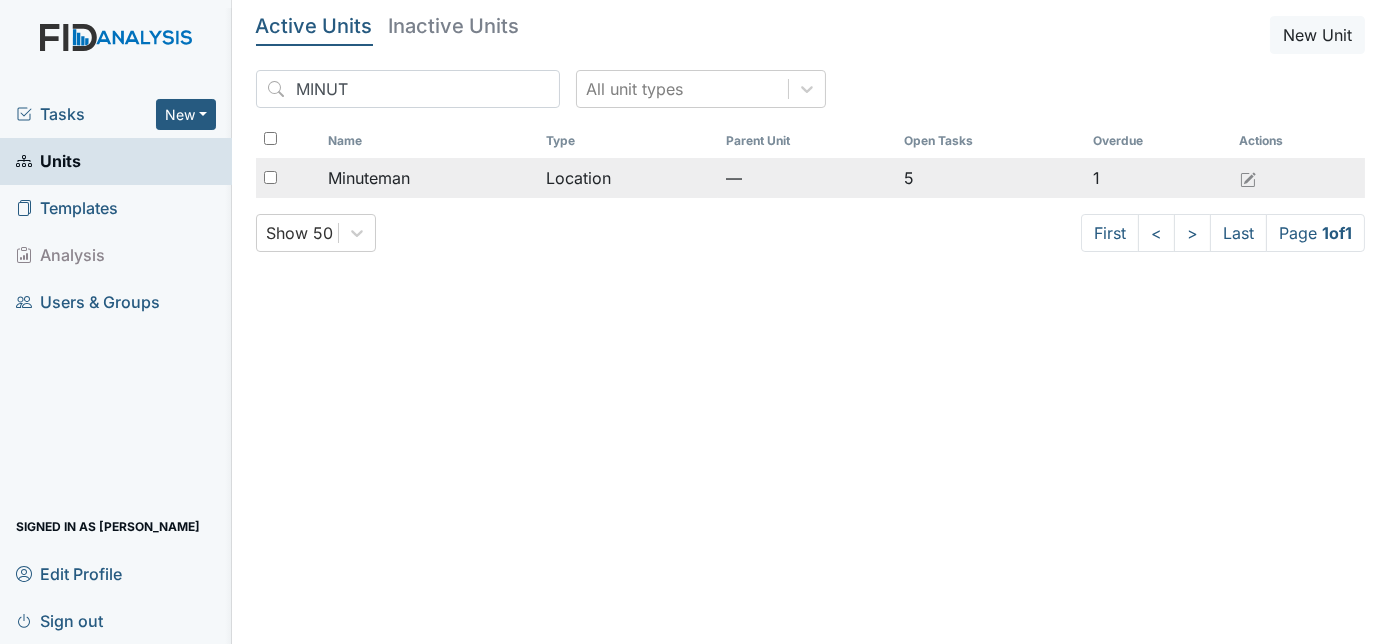 click at bounding box center [270, 177] 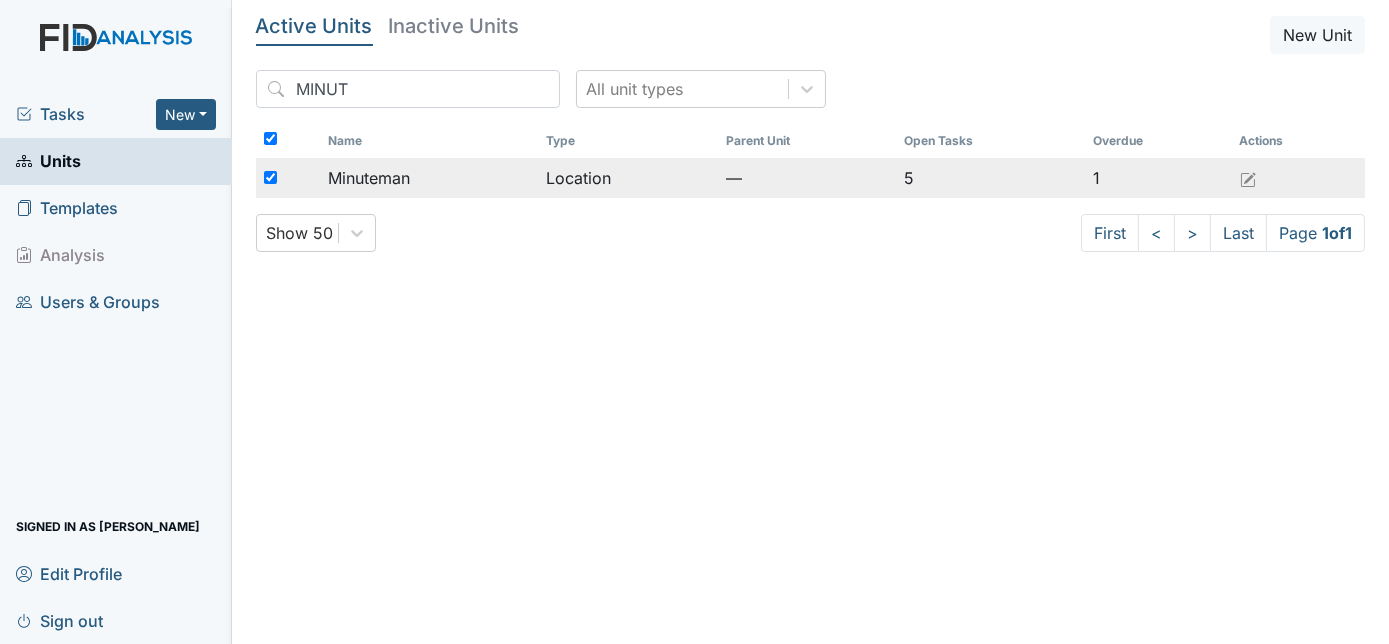 checkbox on "true" 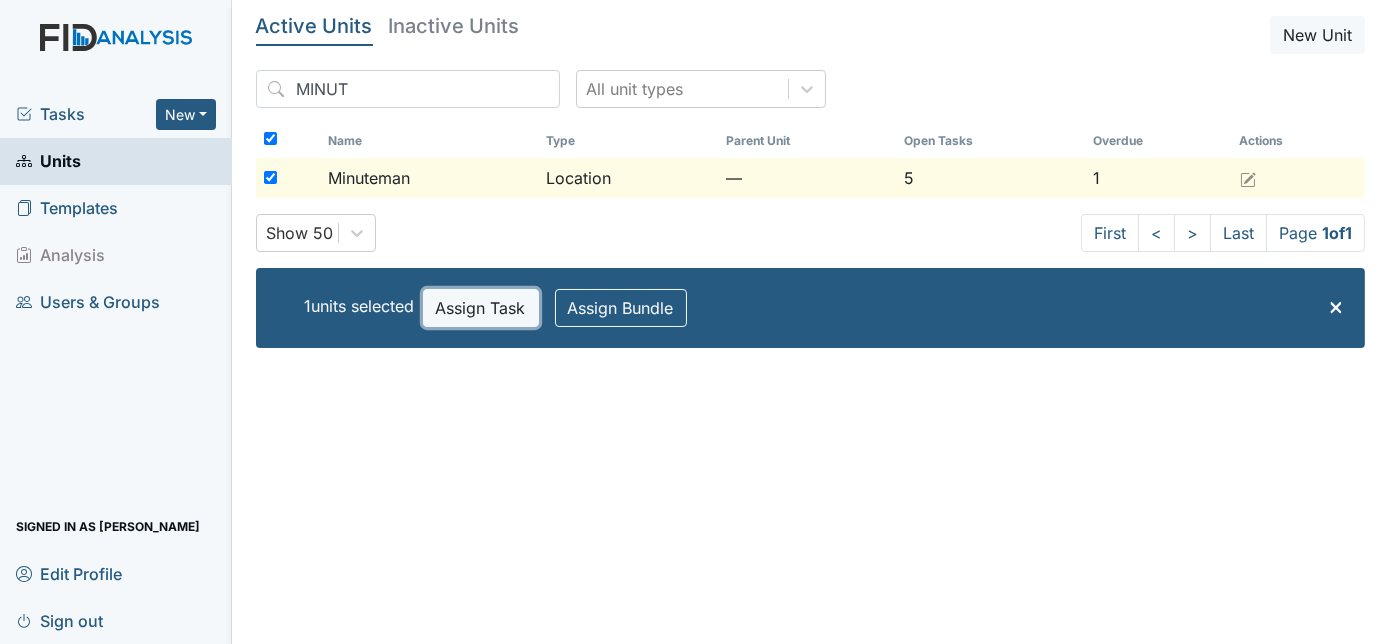 click on "Assign Task" at bounding box center [481, 308] 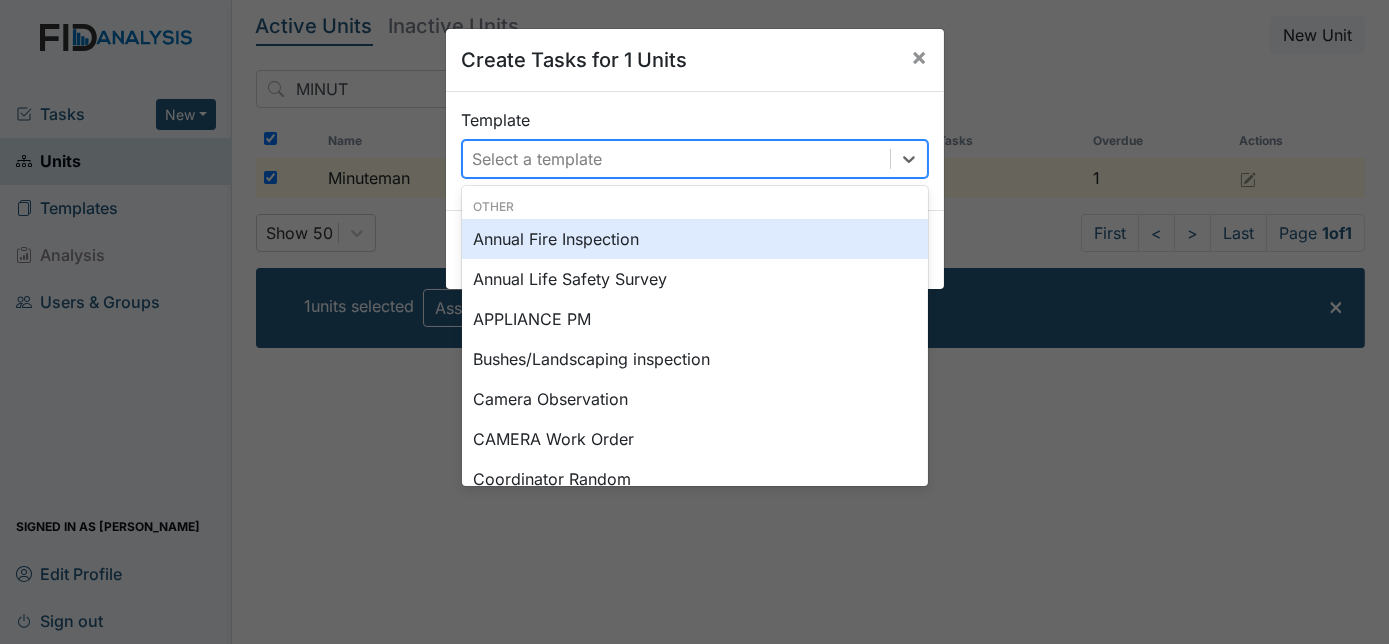 click on "Select a template" at bounding box center (538, 159) 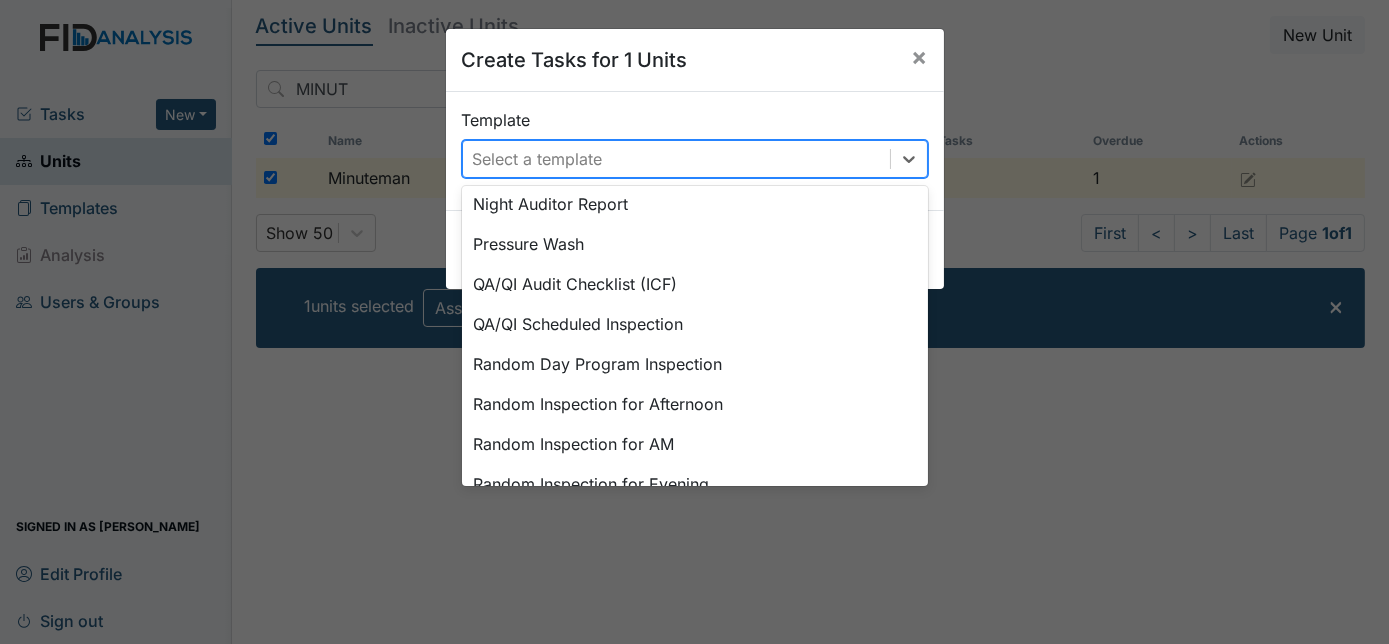 scroll, scrollTop: 690, scrollLeft: 0, axis: vertical 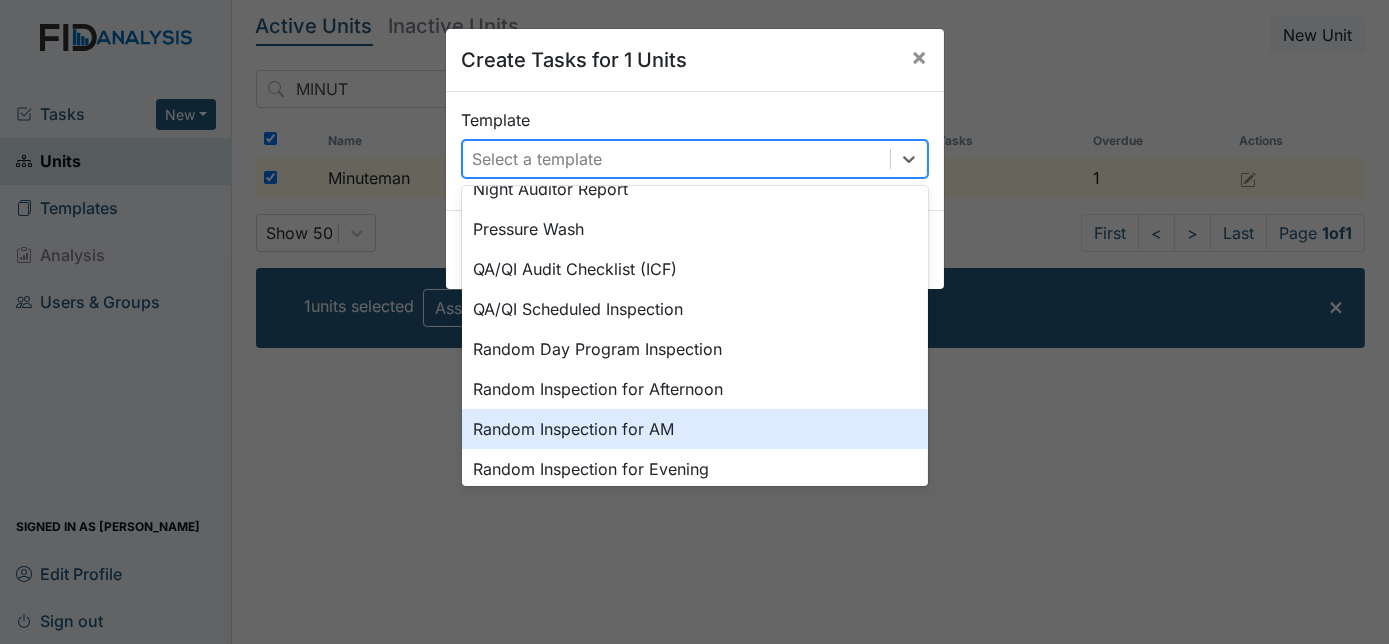 click on "Random Inspection for AM" at bounding box center [695, 429] 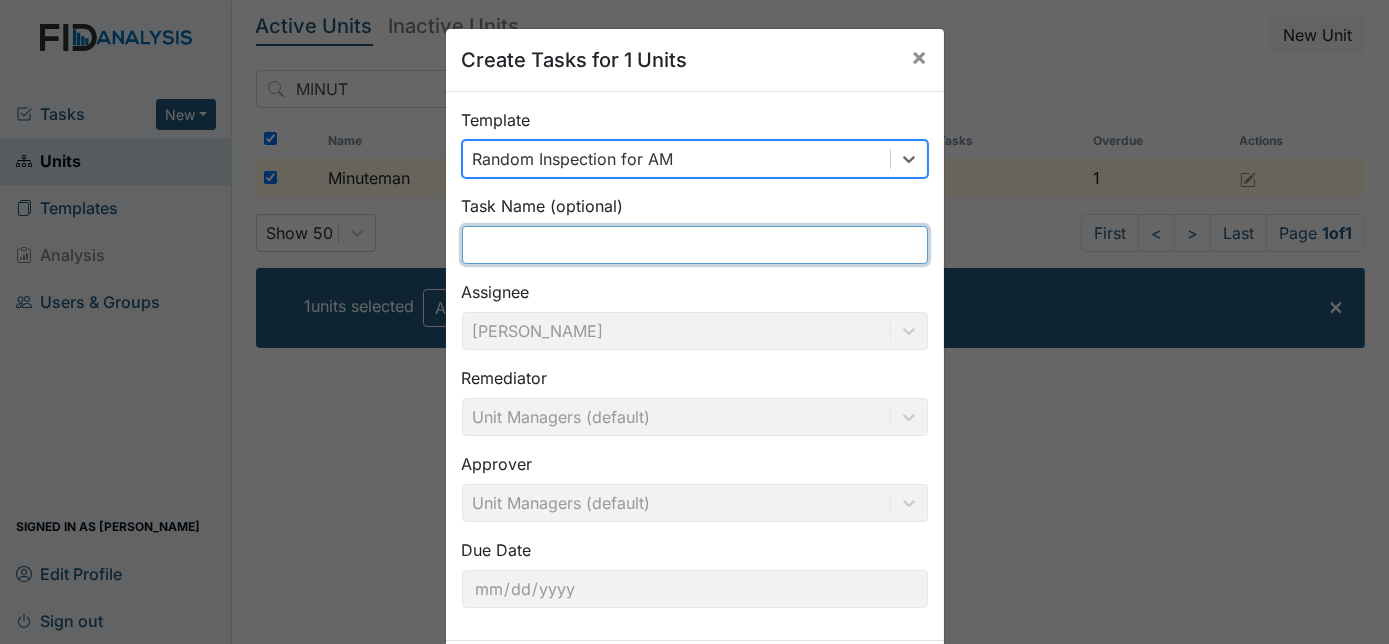 click at bounding box center (695, 245) 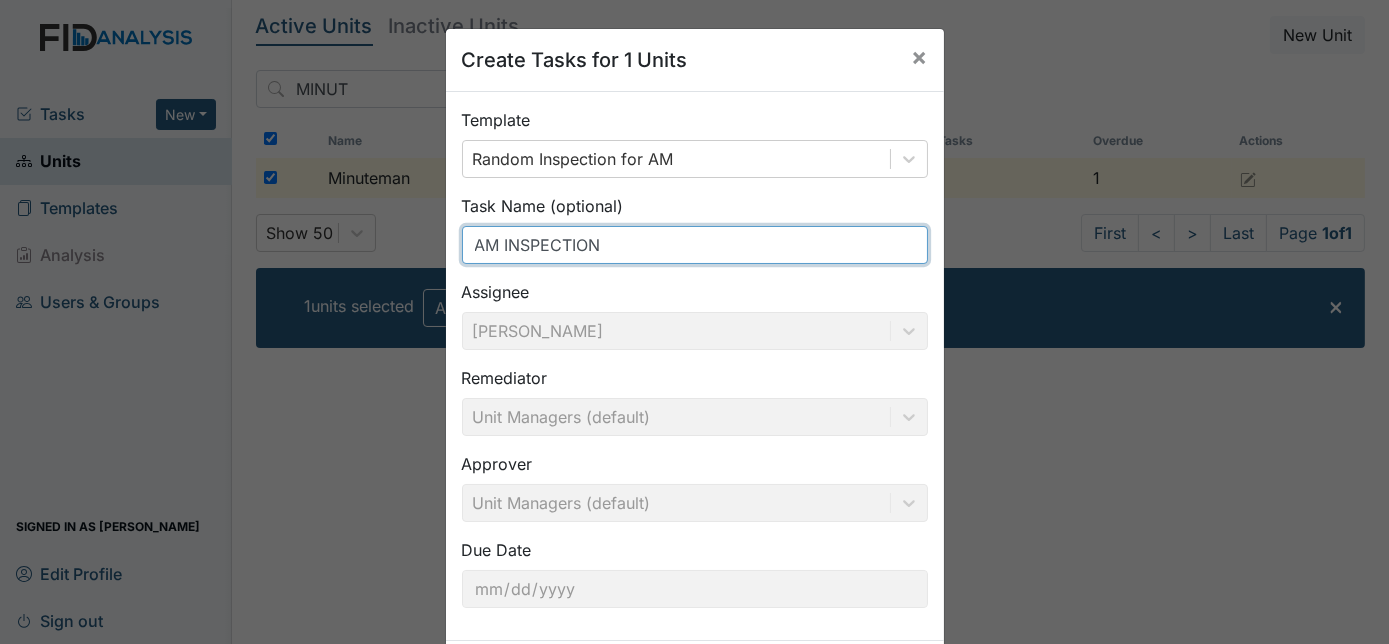 click on "AM INSPECTION" at bounding box center [695, 245] 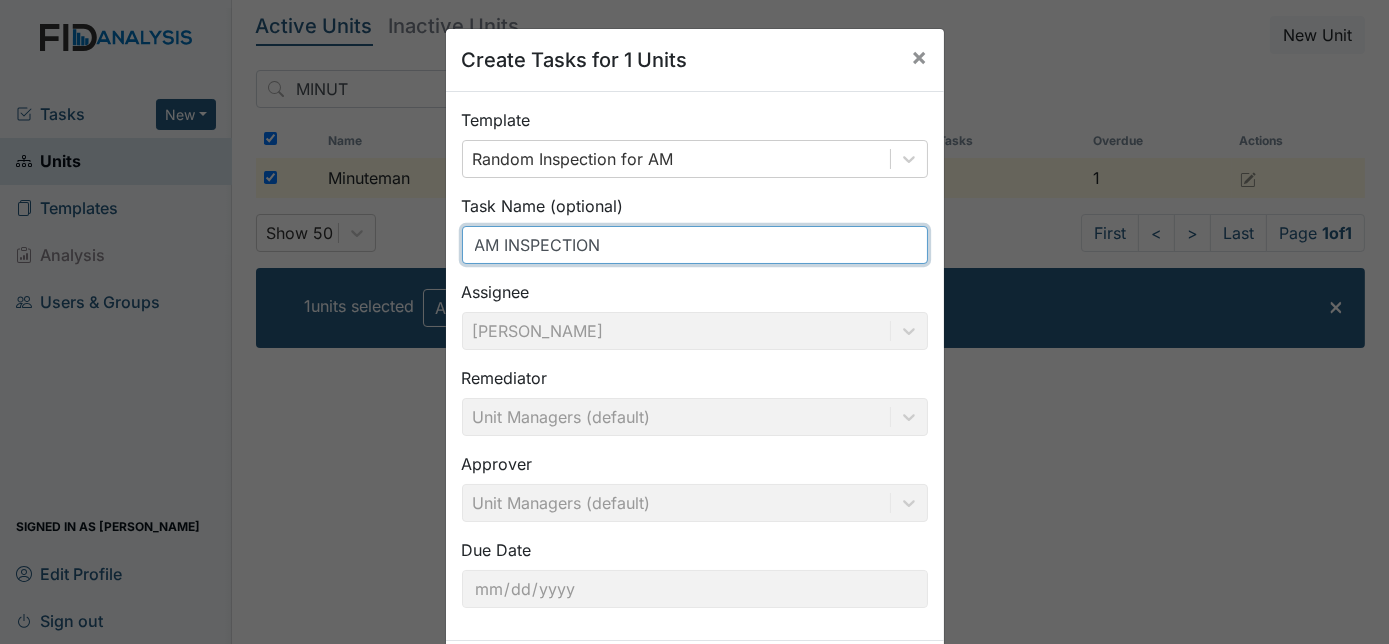 scroll, scrollTop: 102, scrollLeft: 0, axis: vertical 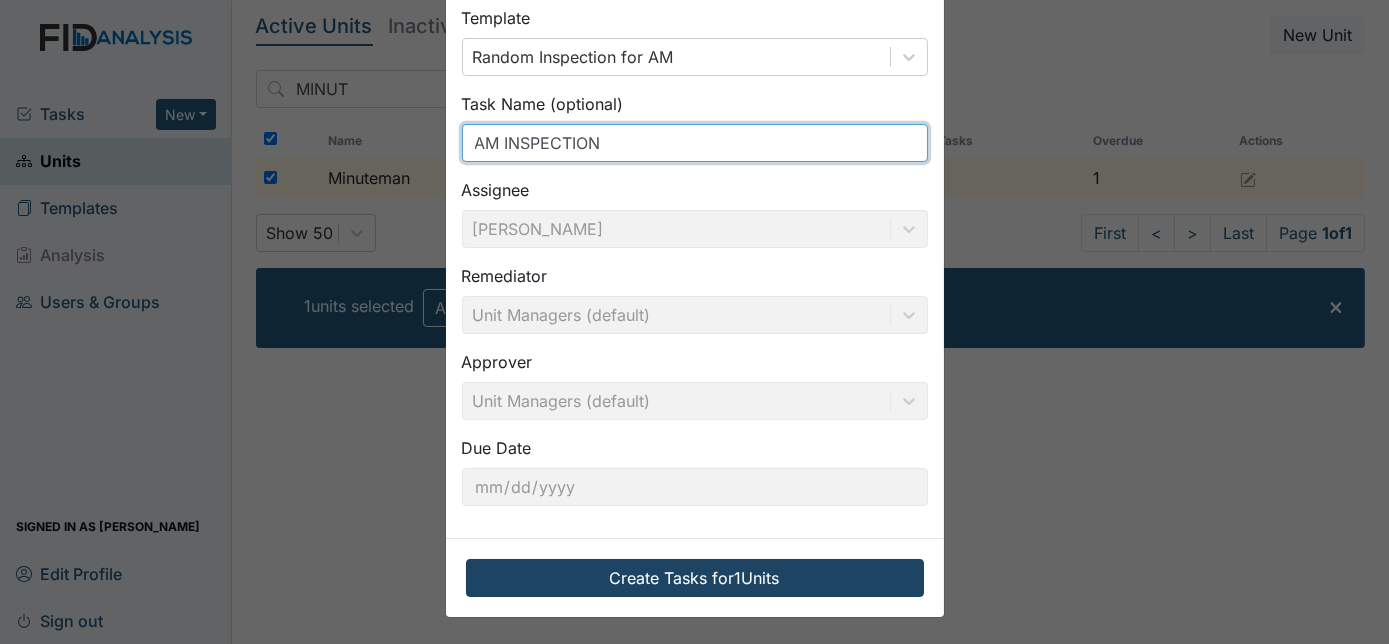 type on "AM INSPECTION" 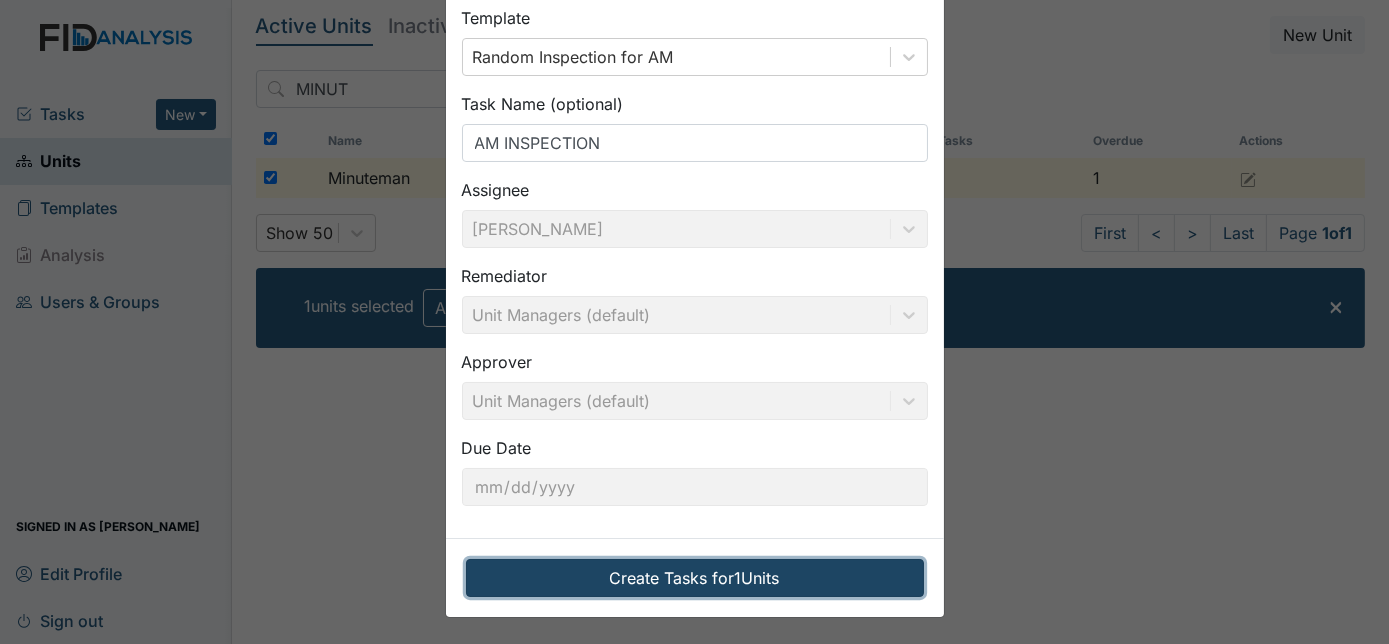 click on "Create Tasks for  1  Units" at bounding box center [695, 578] 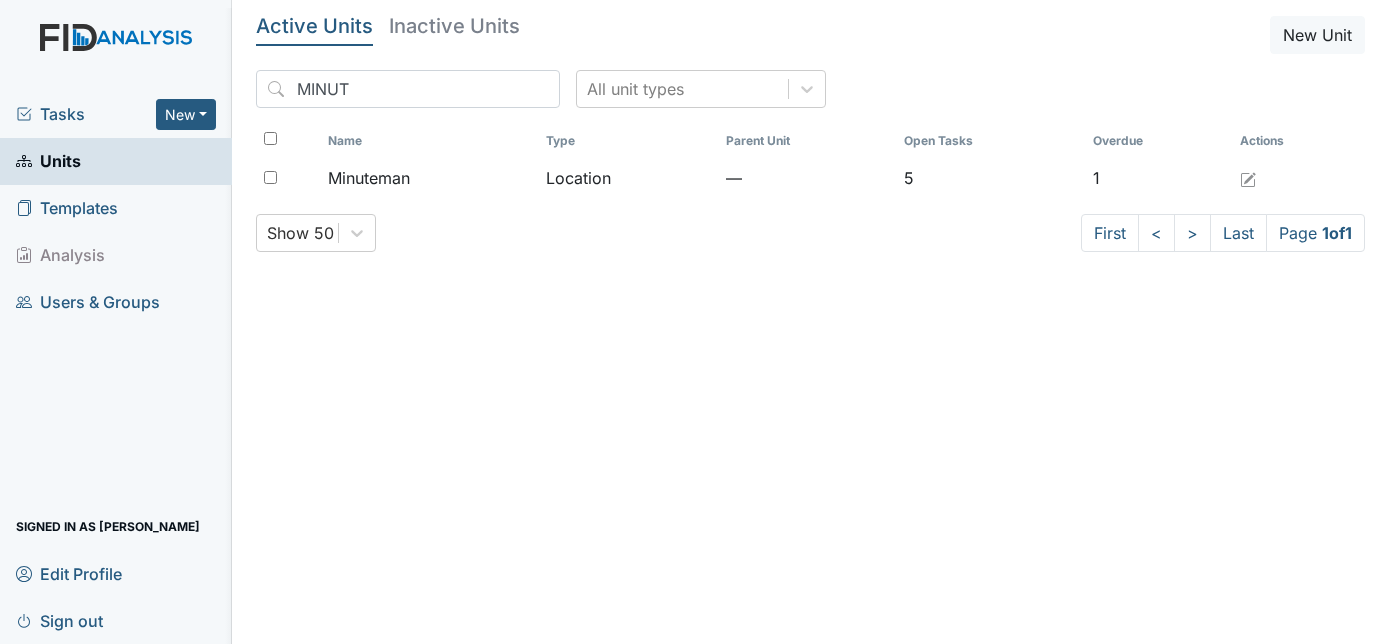 scroll, scrollTop: 0, scrollLeft: 0, axis: both 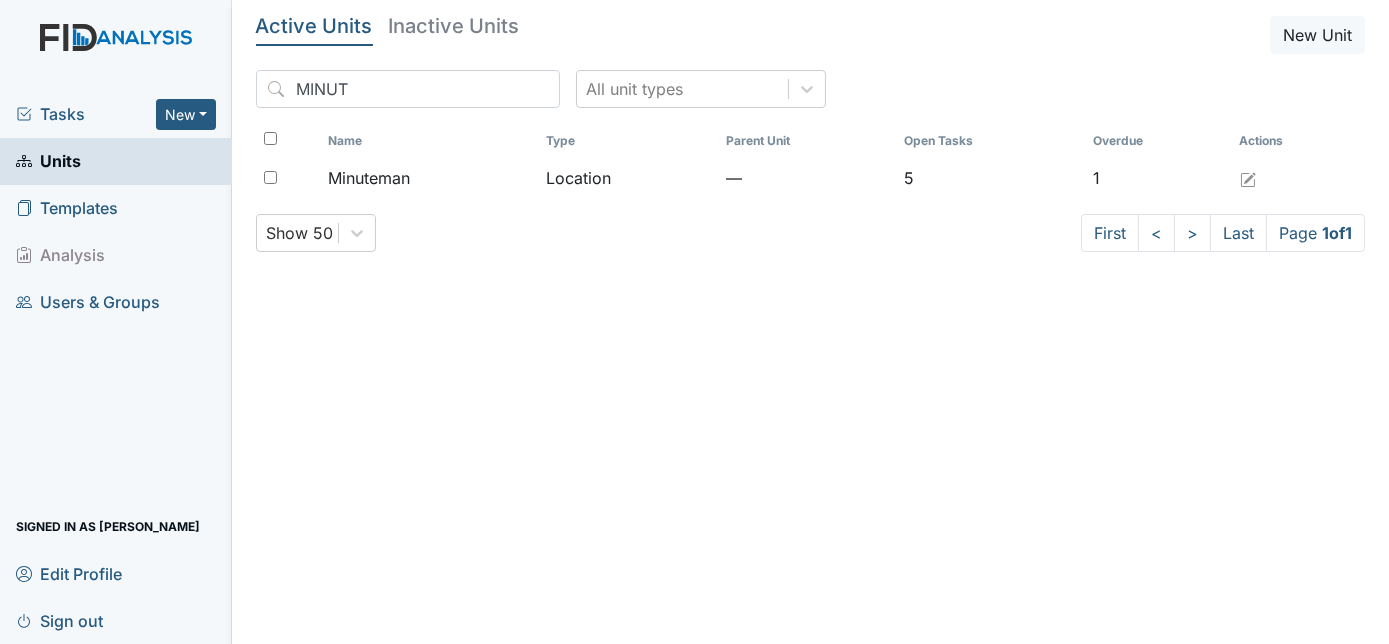 click on "Tasks" at bounding box center [86, 114] 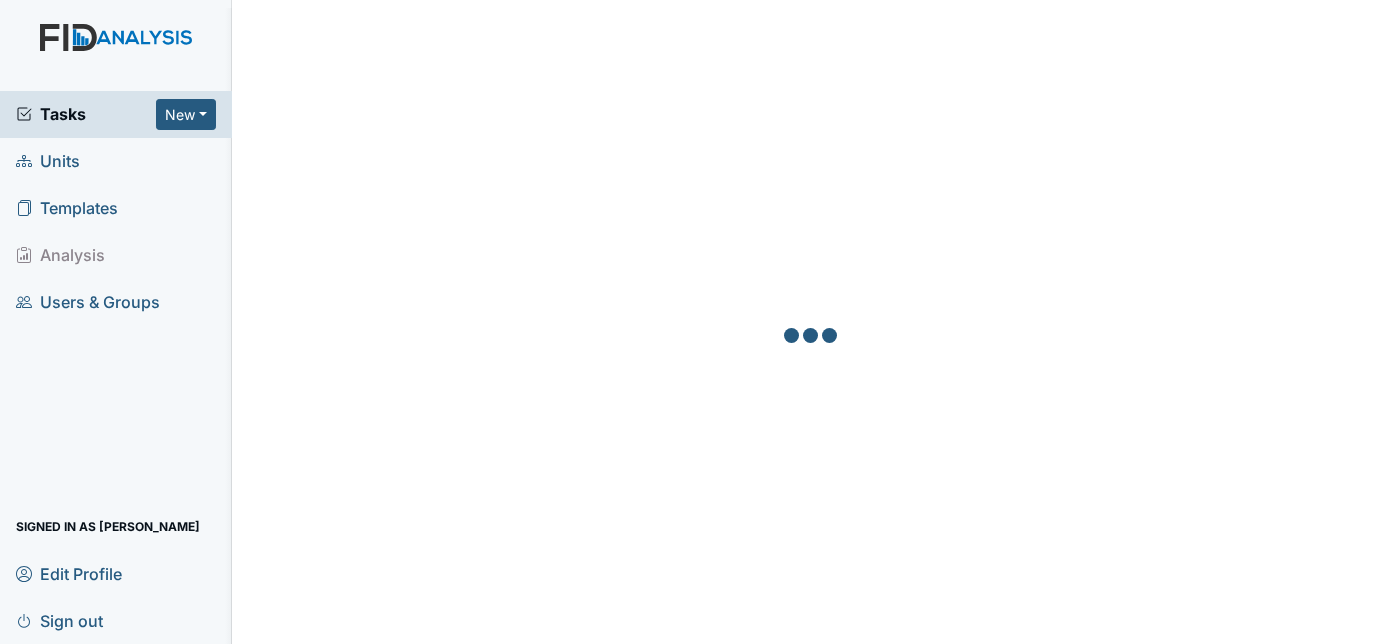 scroll, scrollTop: 0, scrollLeft: 0, axis: both 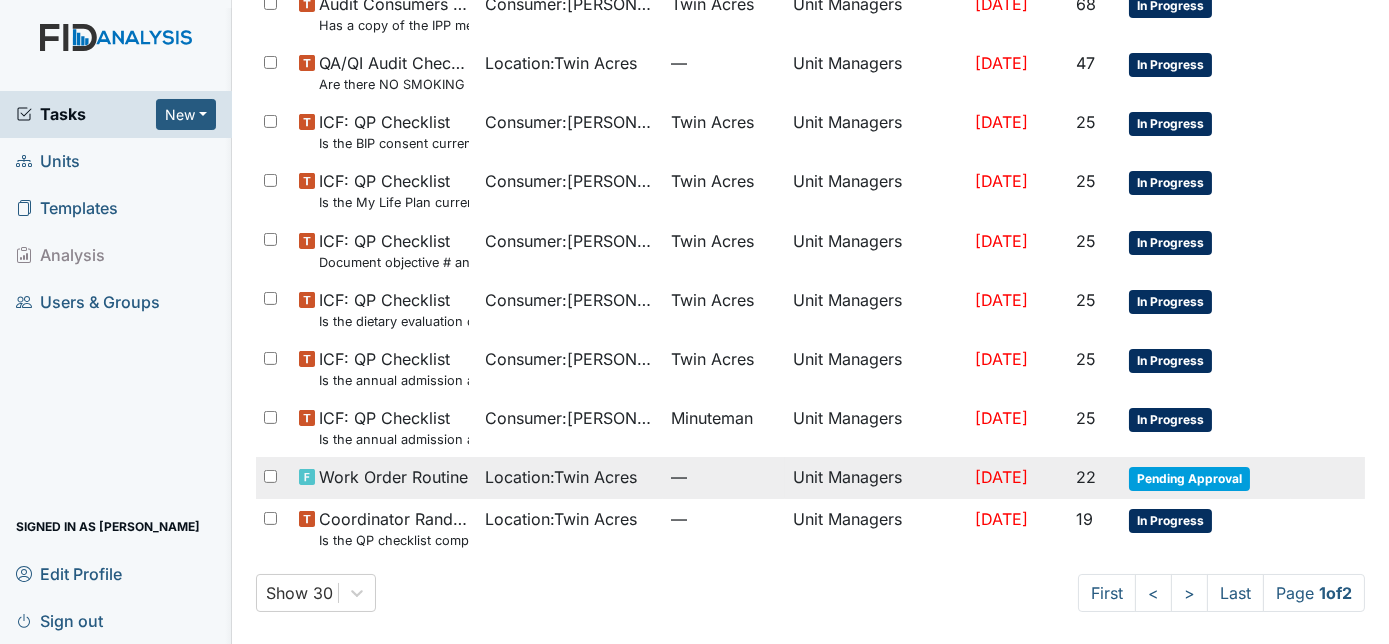 click on "Unit Managers" at bounding box center [876, 478] 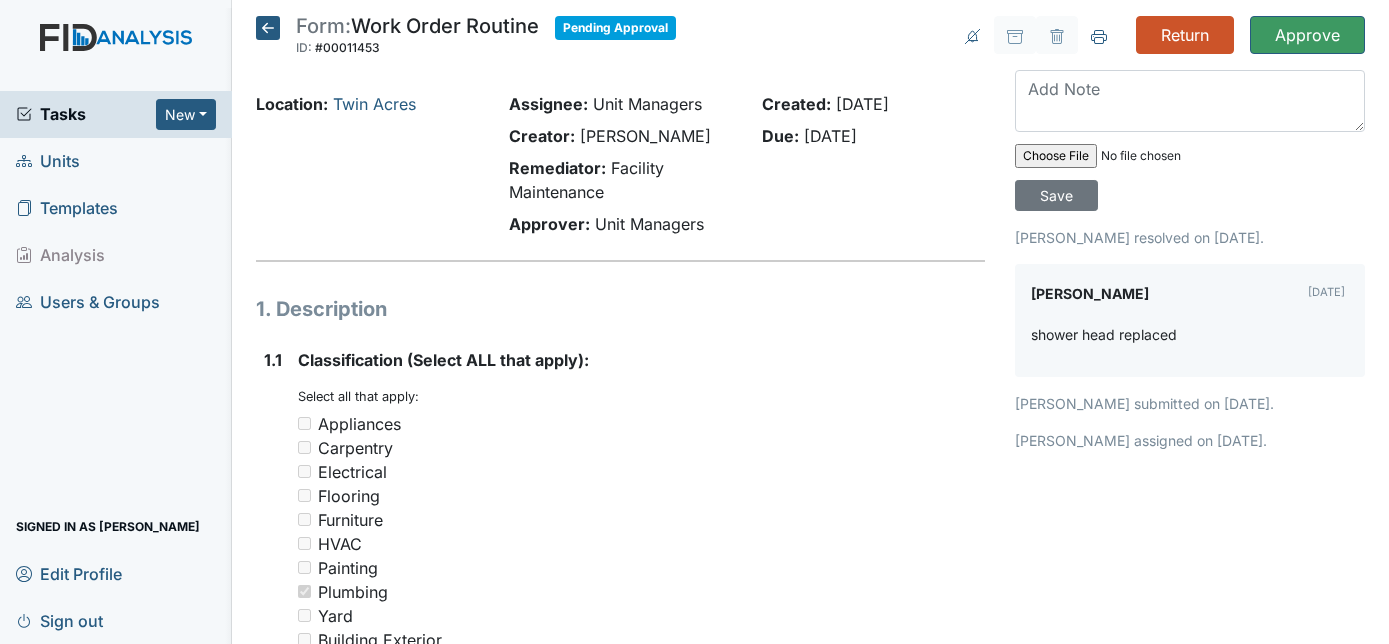 scroll, scrollTop: 0, scrollLeft: 0, axis: both 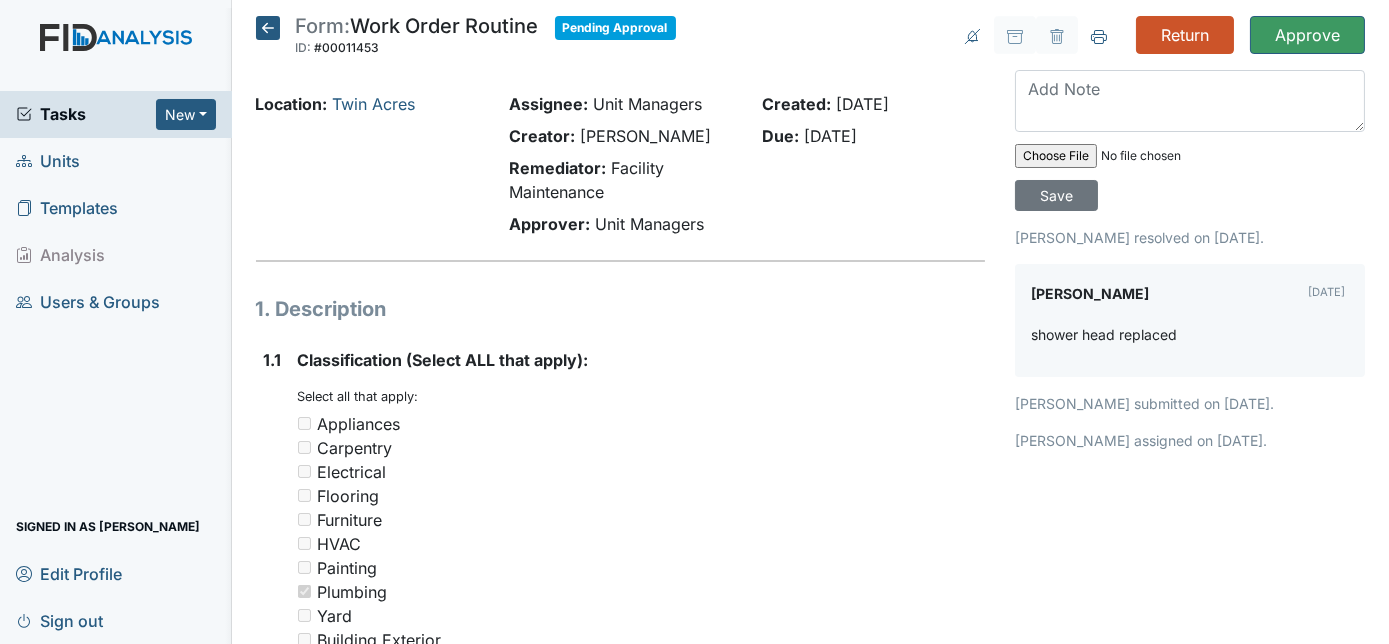 click 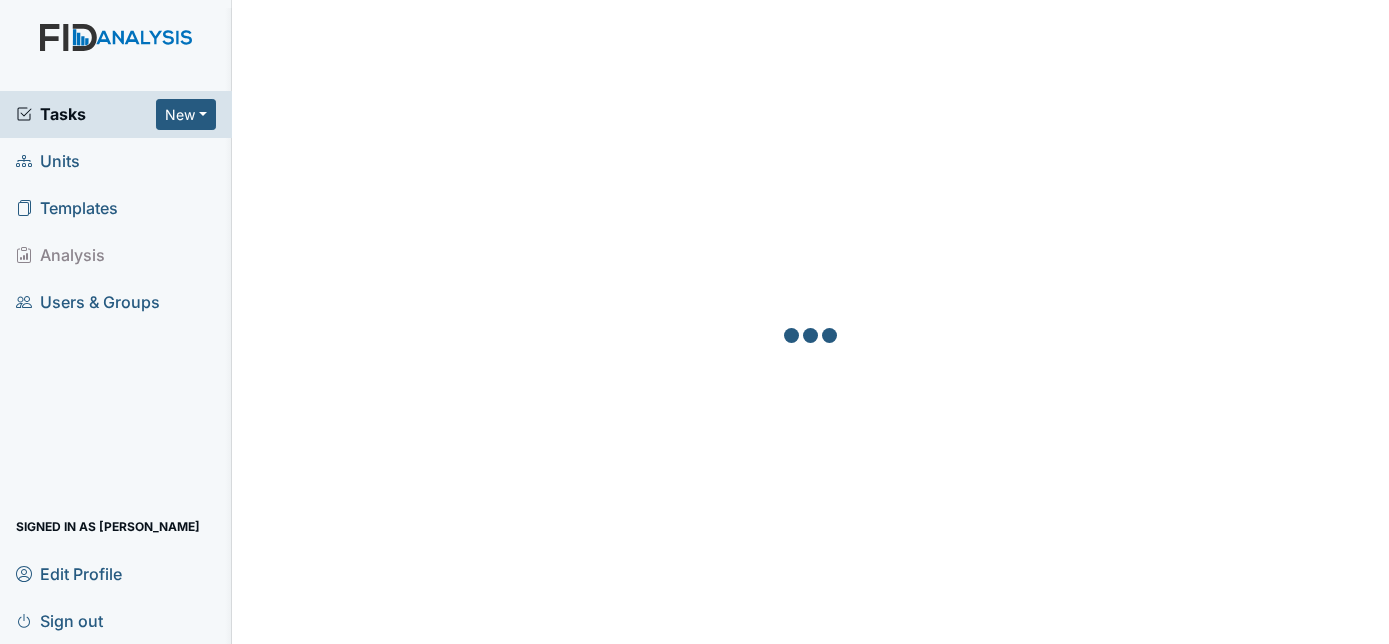 scroll, scrollTop: 0, scrollLeft: 0, axis: both 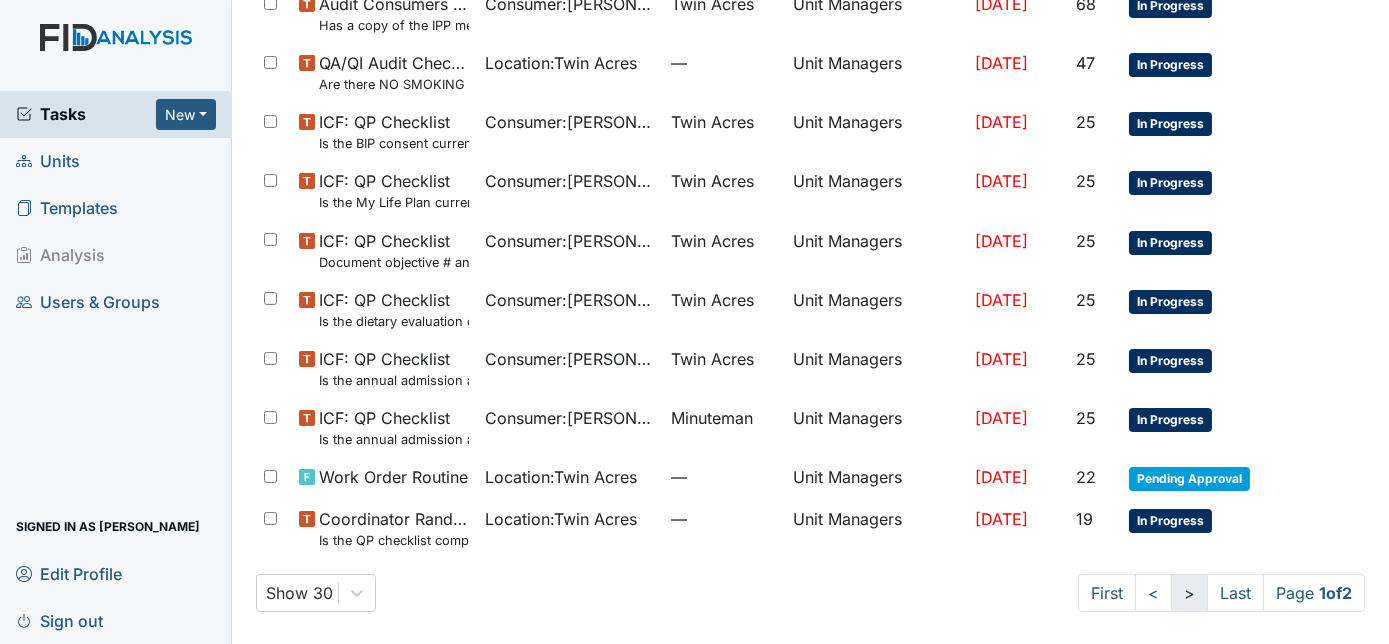 click on ">" at bounding box center (1189, 593) 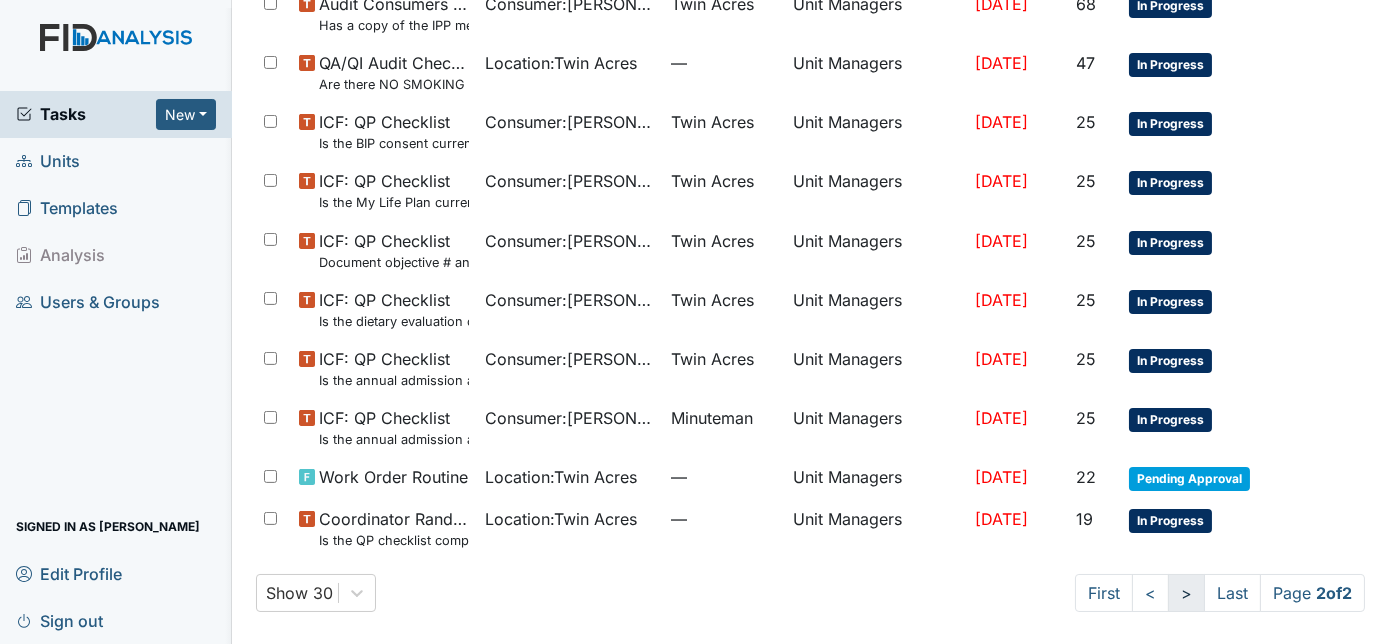 scroll, scrollTop: 200, scrollLeft: 0, axis: vertical 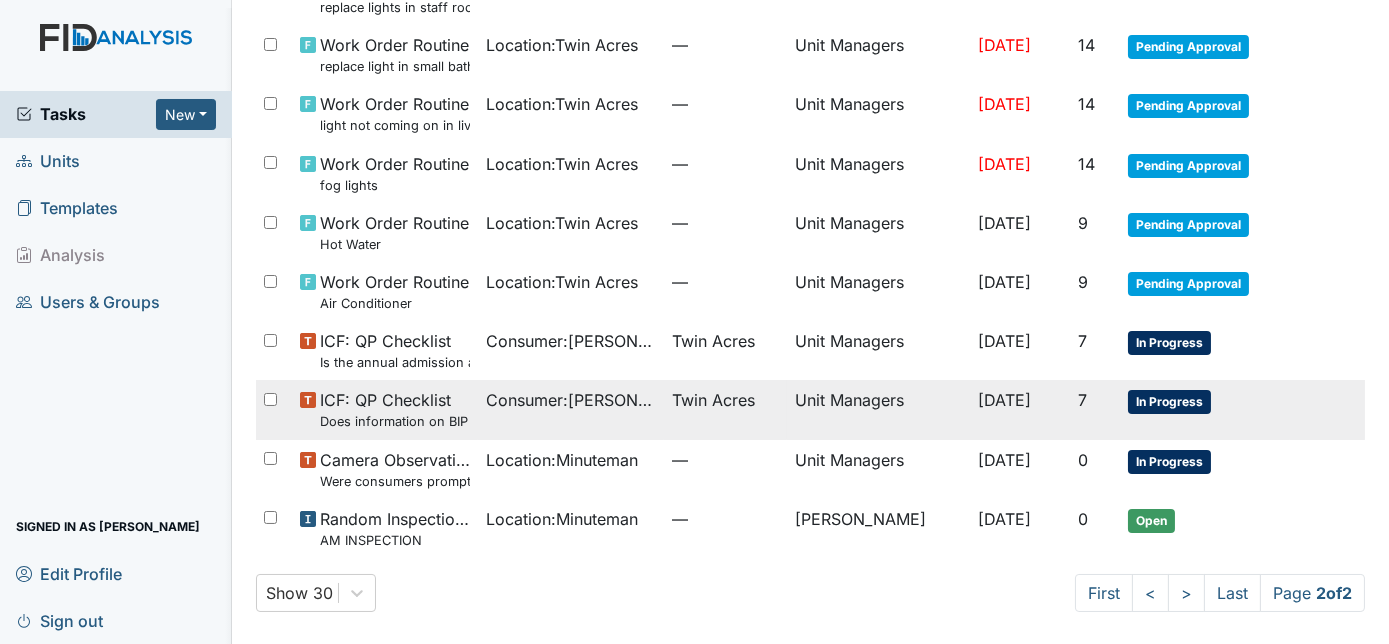click on "Twin Acres" at bounding box center (713, 400) 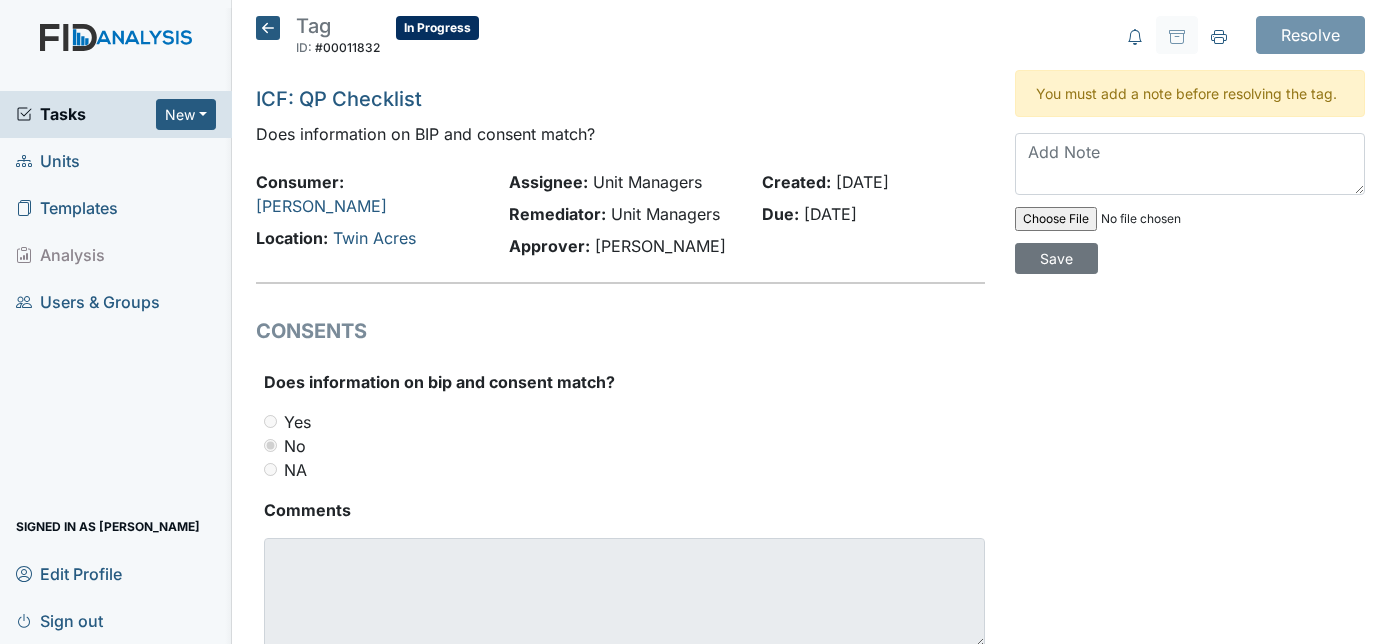 scroll, scrollTop: 0, scrollLeft: 0, axis: both 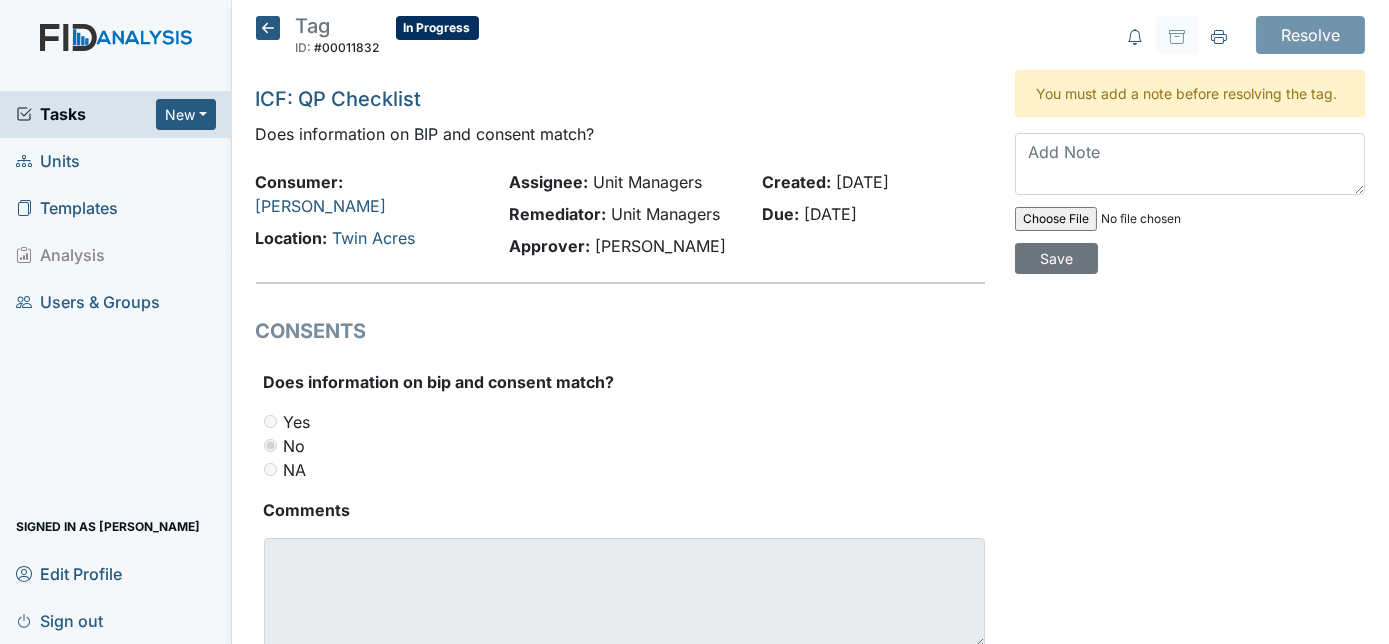 click 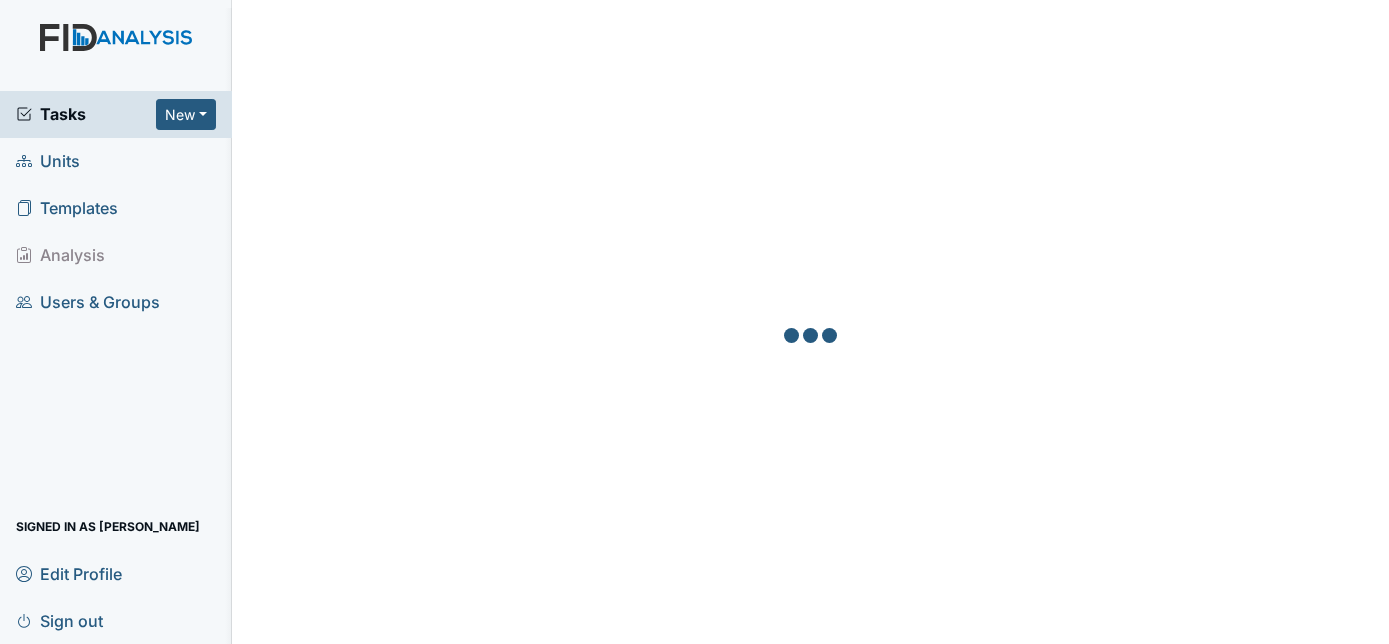 scroll, scrollTop: 0, scrollLeft: 0, axis: both 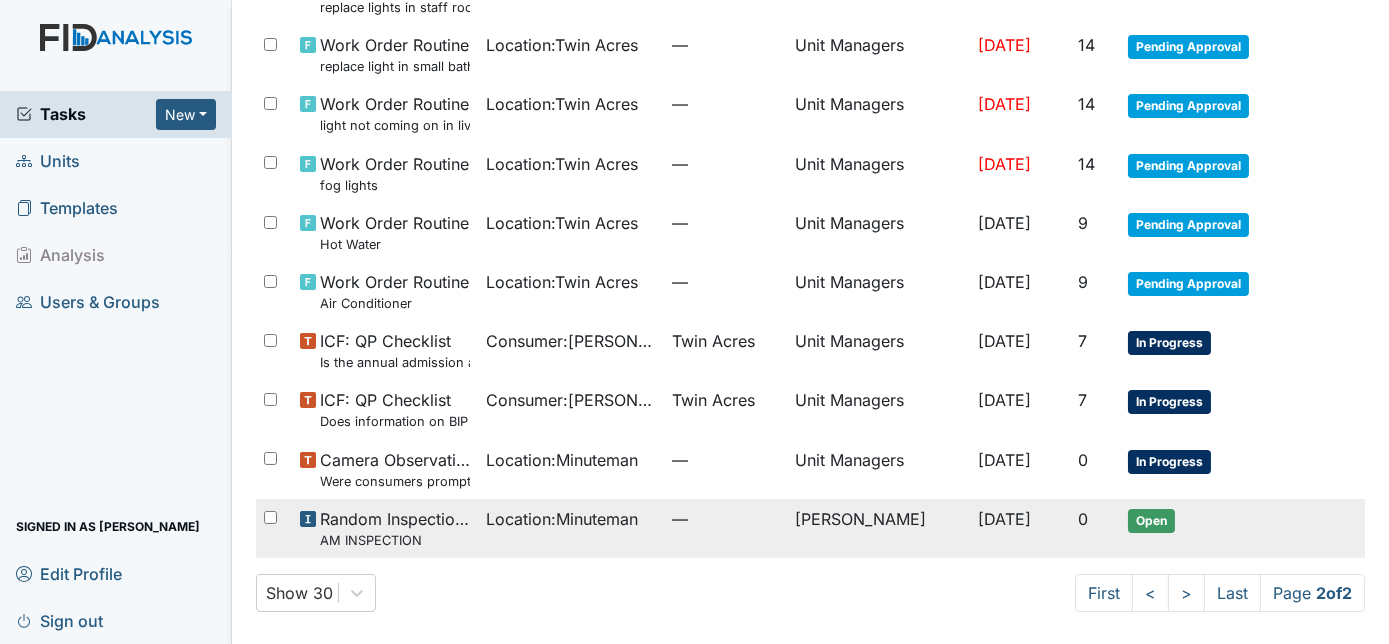 click on "[DATE]" at bounding box center (1020, 528) 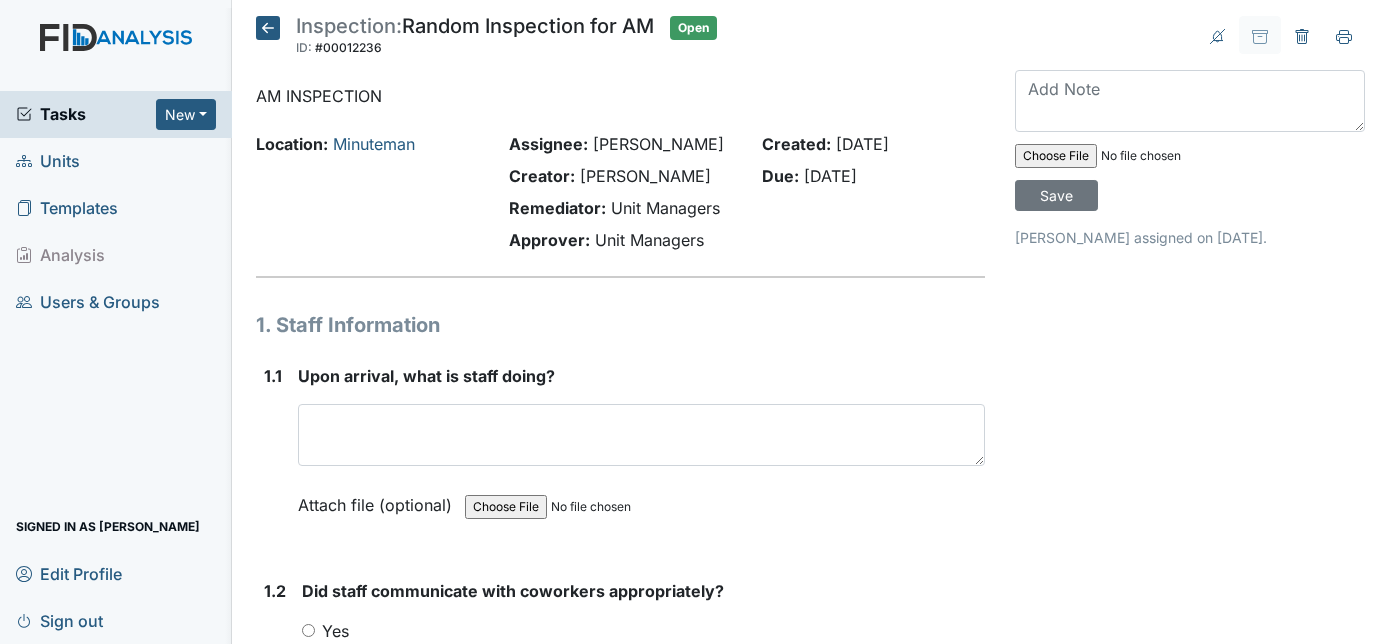 scroll, scrollTop: 0, scrollLeft: 0, axis: both 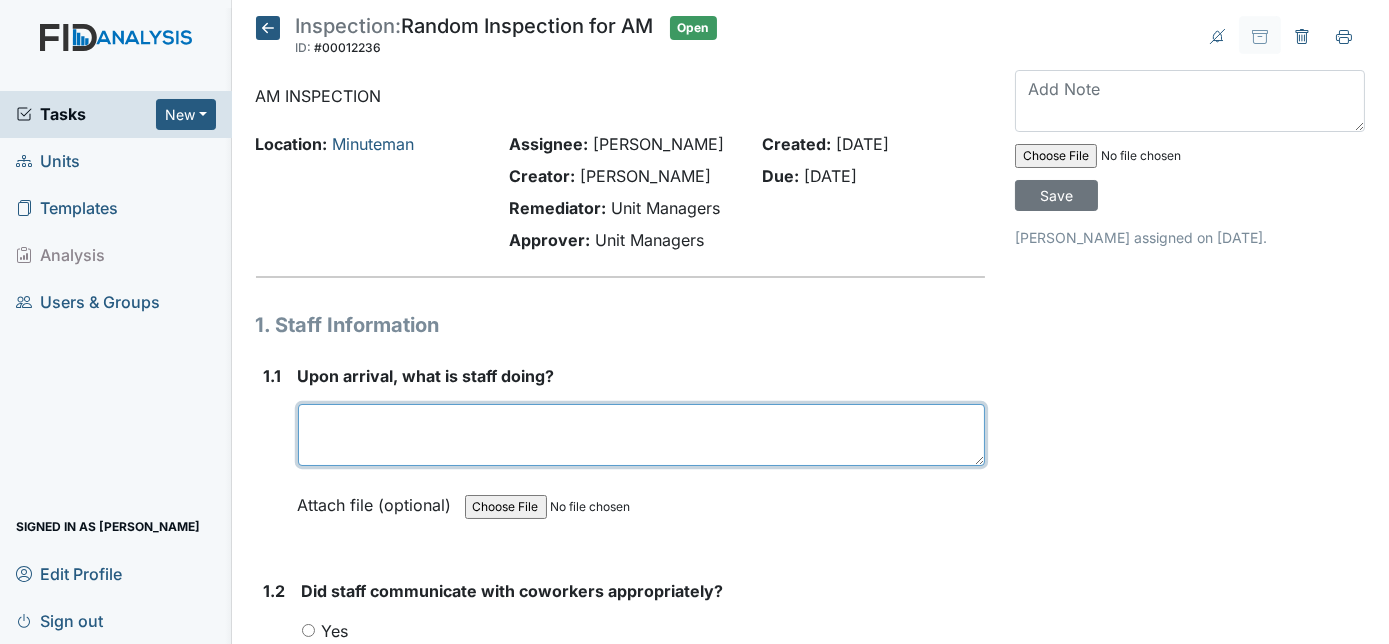 click at bounding box center (642, 435) 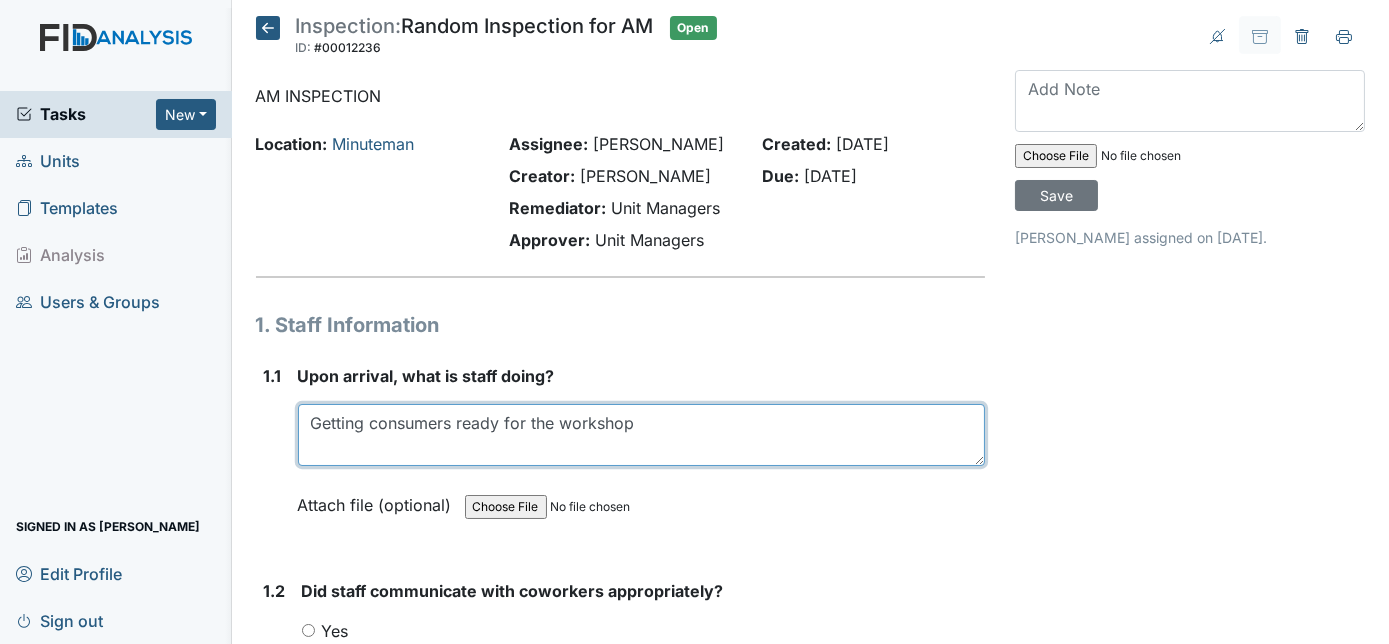 type on "Getting consumers ready for the workshop" 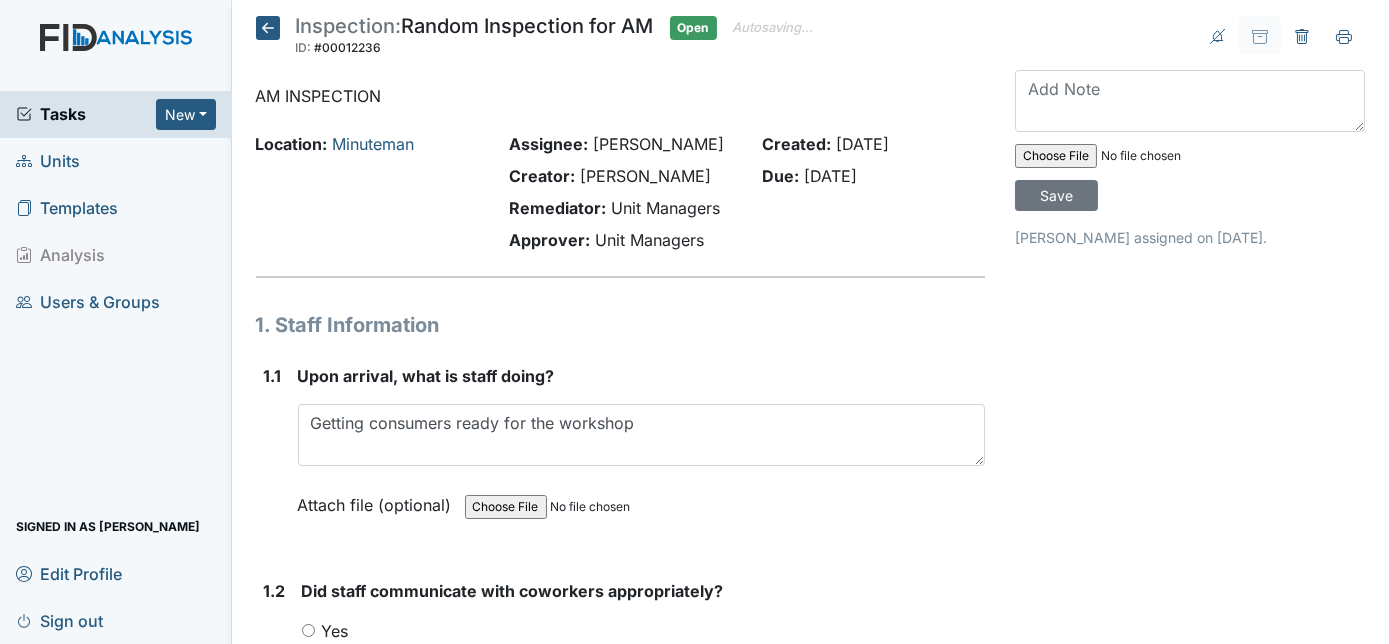 click on "1. Staff Information" at bounding box center [621, 325] 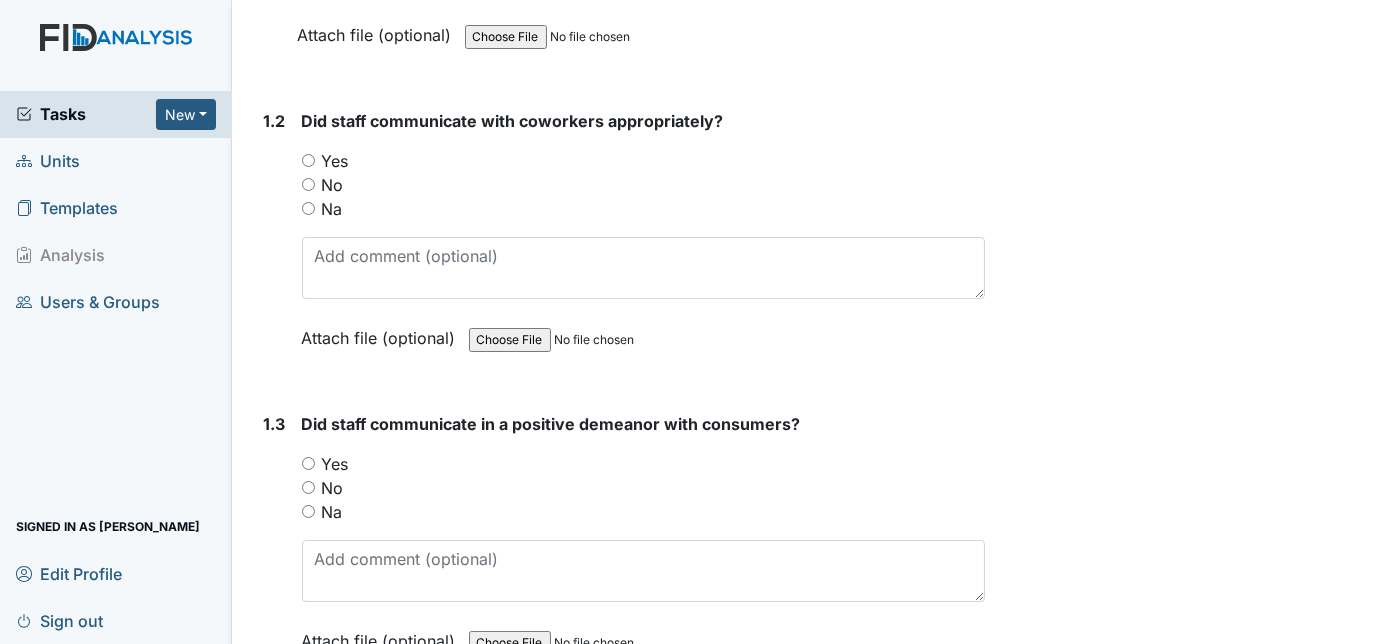 scroll, scrollTop: 472, scrollLeft: 0, axis: vertical 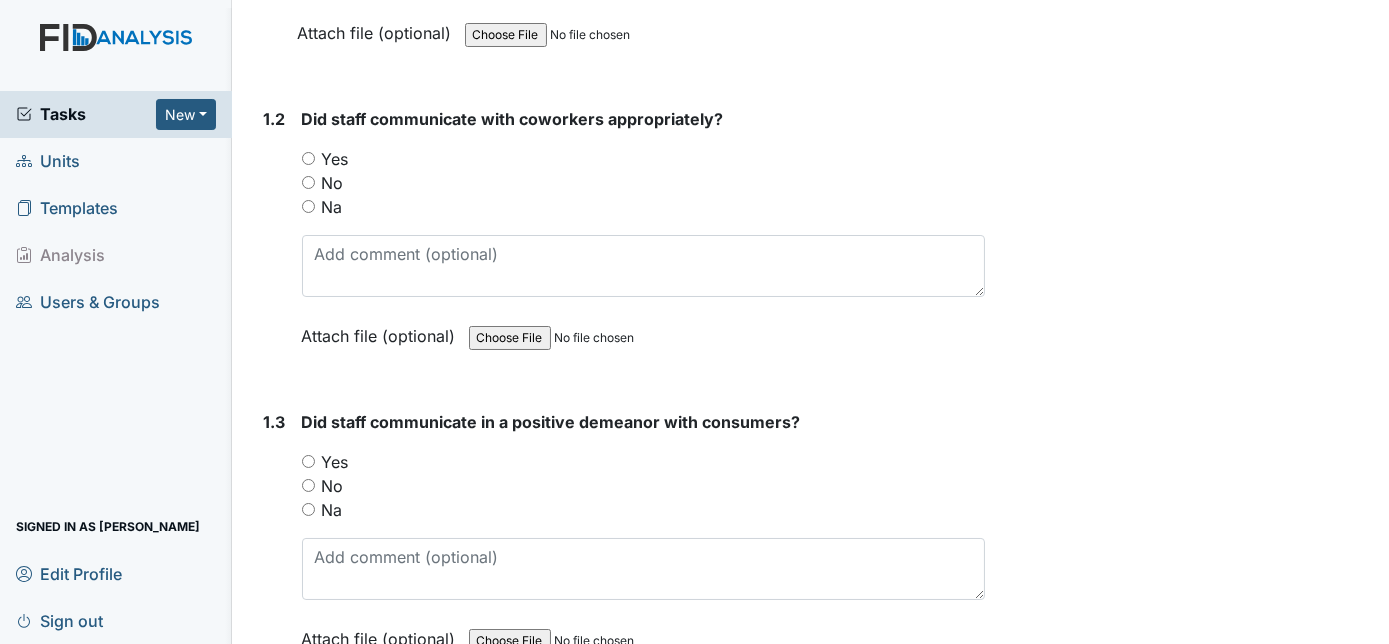 click on "Yes" at bounding box center [308, 158] 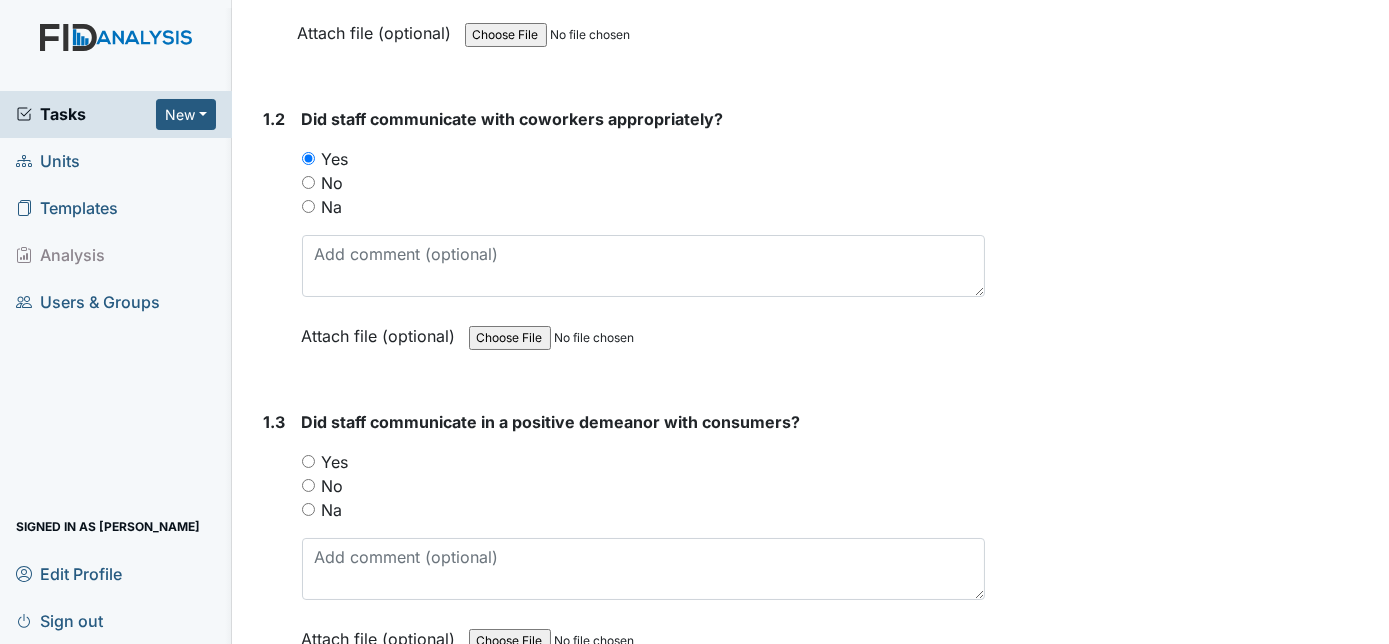 click on "1.2" at bounding box center [275, 242] 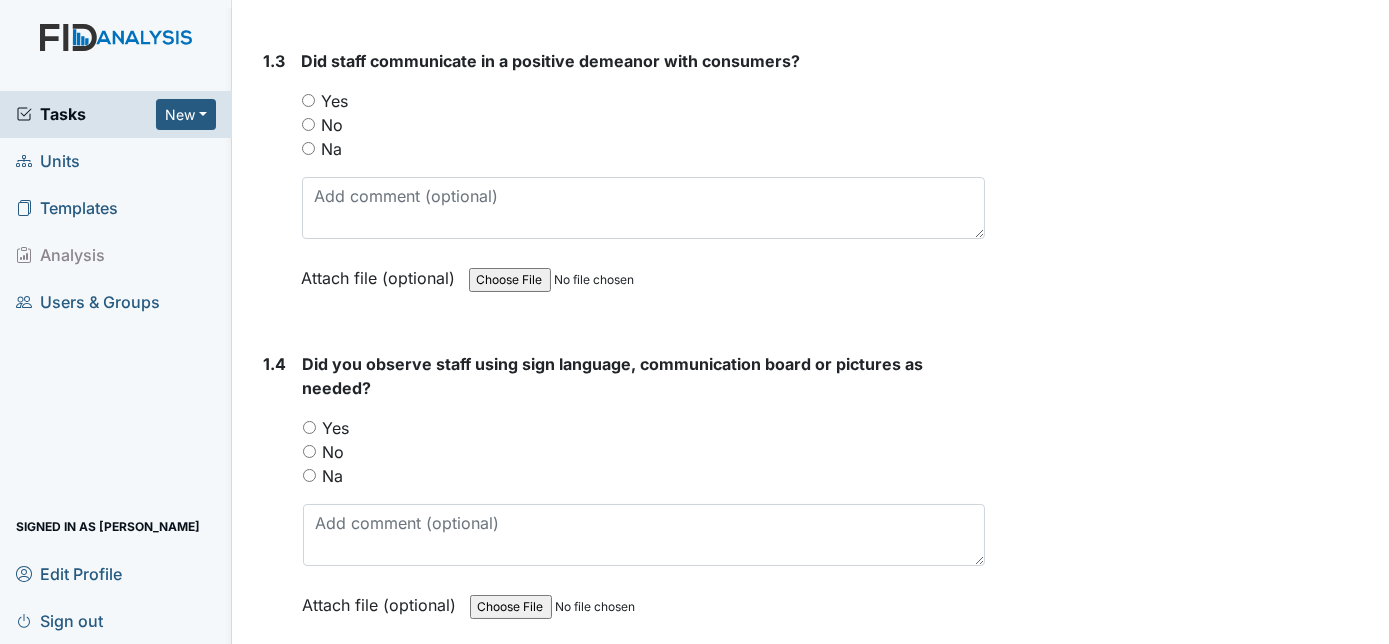 scroll, scrollTop: 836, scrollLeft: 0, axis: vertical 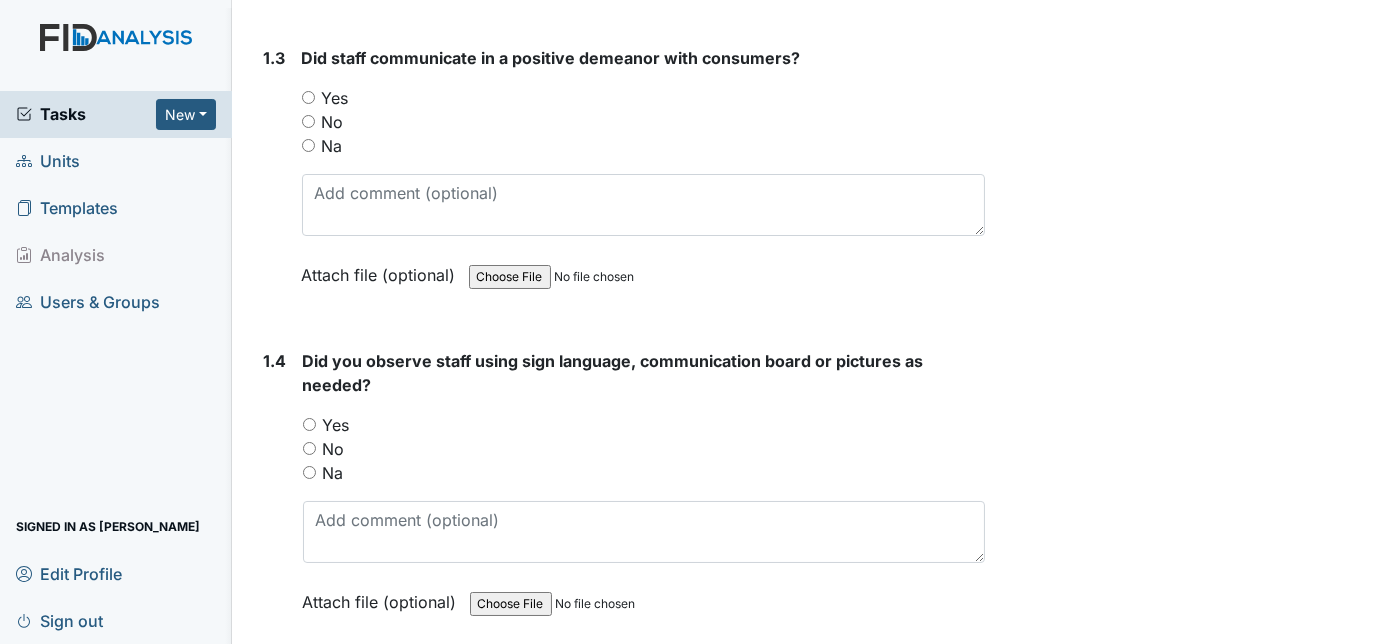 click on "Yes" at bounding box center [308, 97] 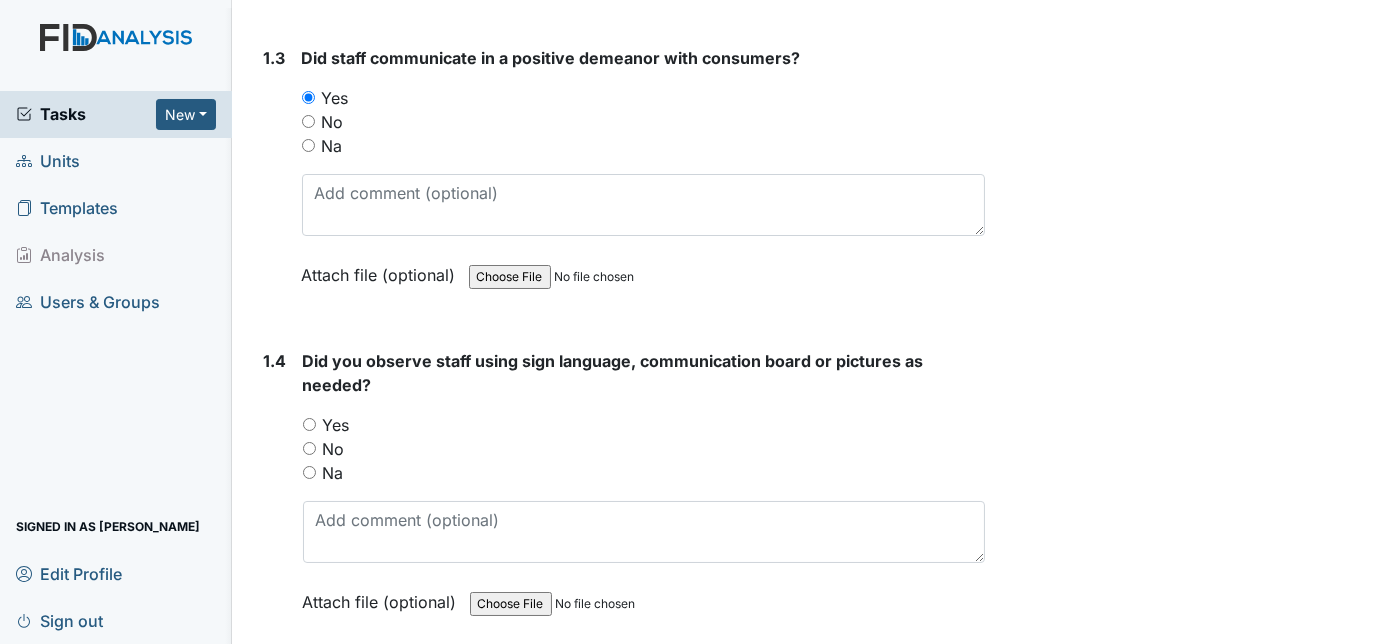 click on "1.3" at bounding box center (275, 181) 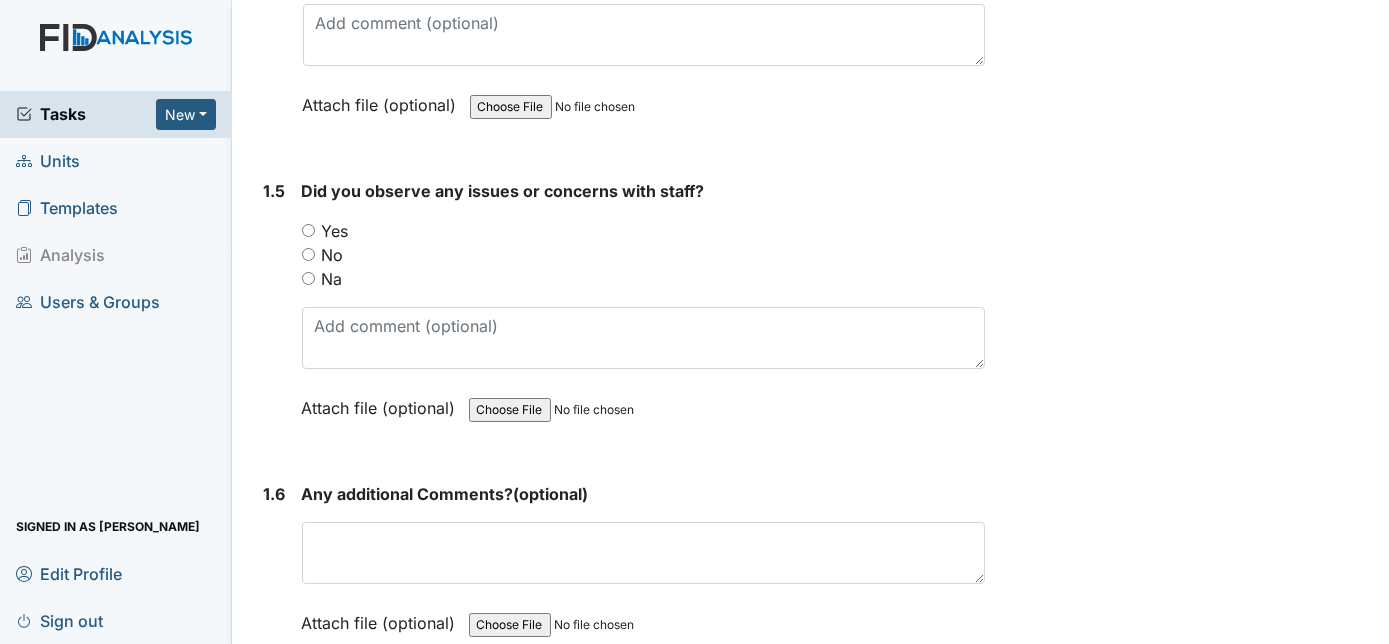 scroll, scrollTop: 1381, scrollLeft: 0, axis: vertical 